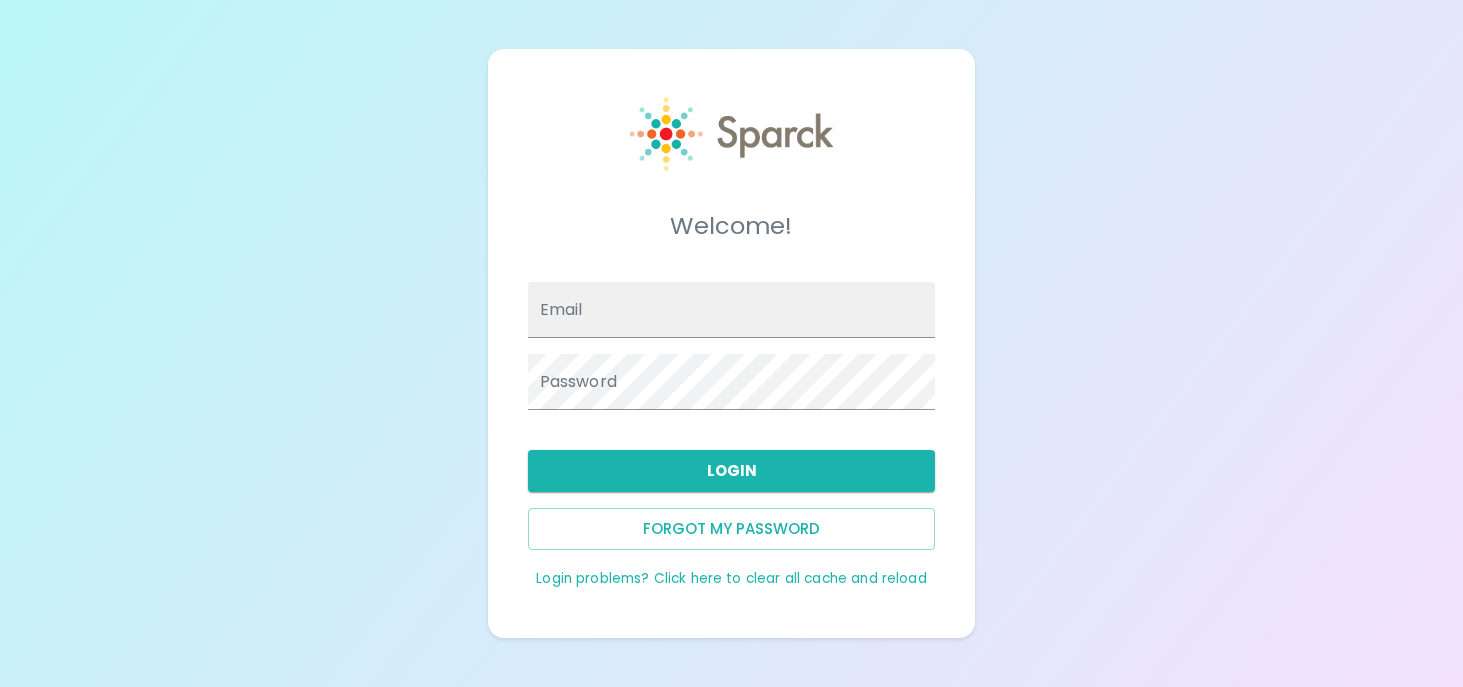 scroll, scrollTop: 0, scrollLeft: 0, axis: both 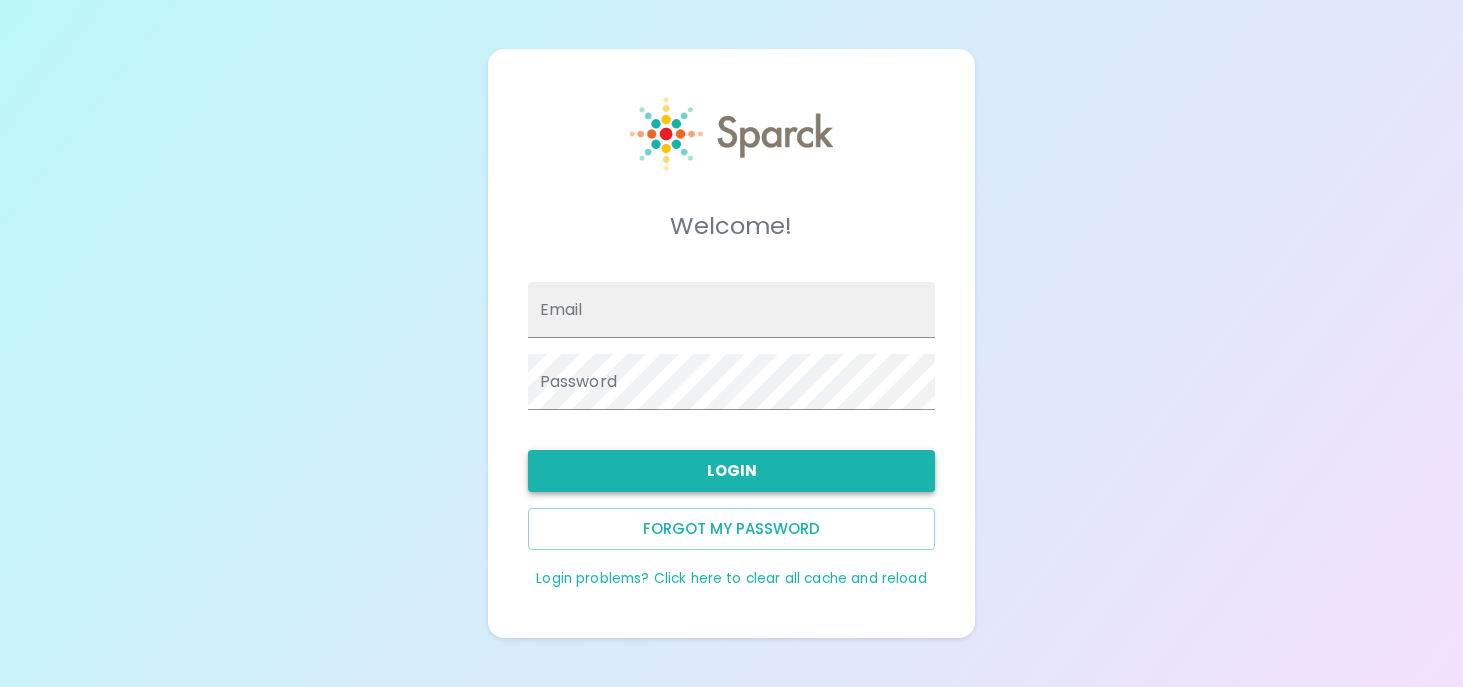 type on "[EMAIL]" 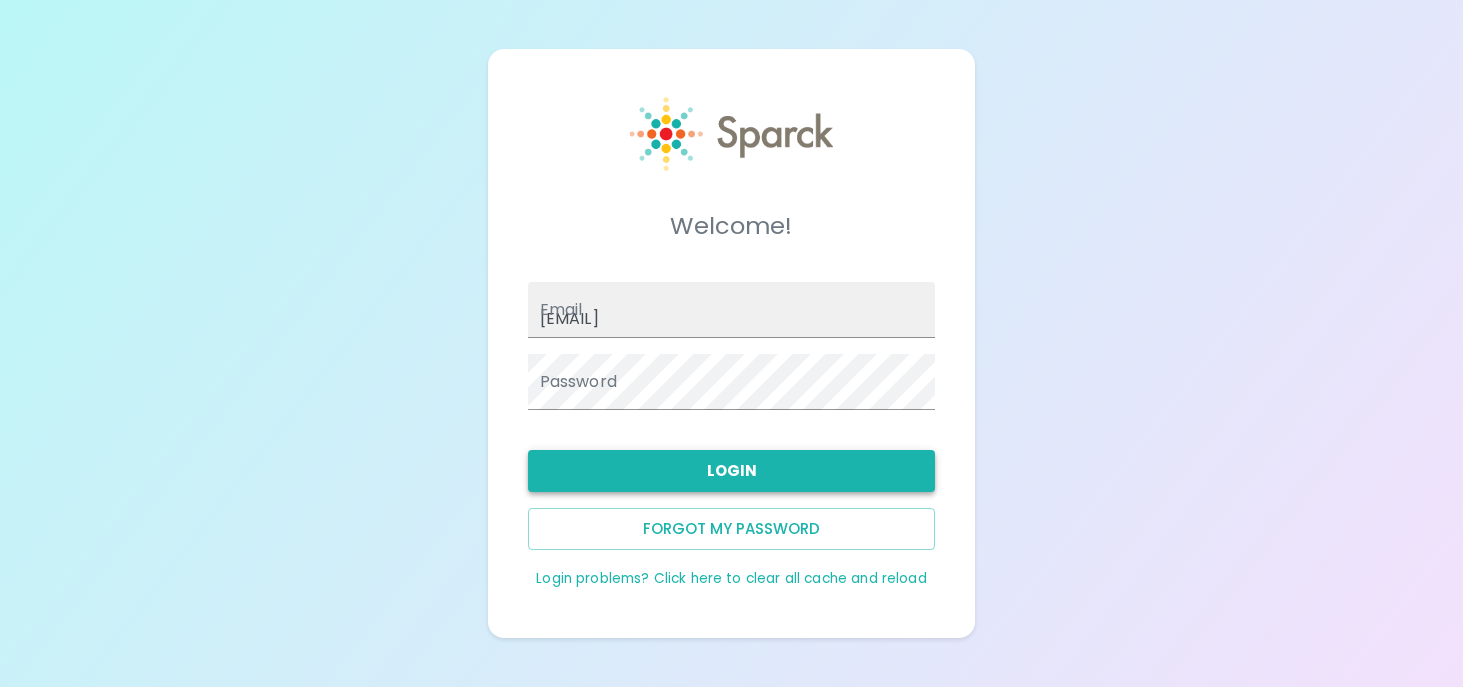 click on "Login" at bounding box center [732, 471] 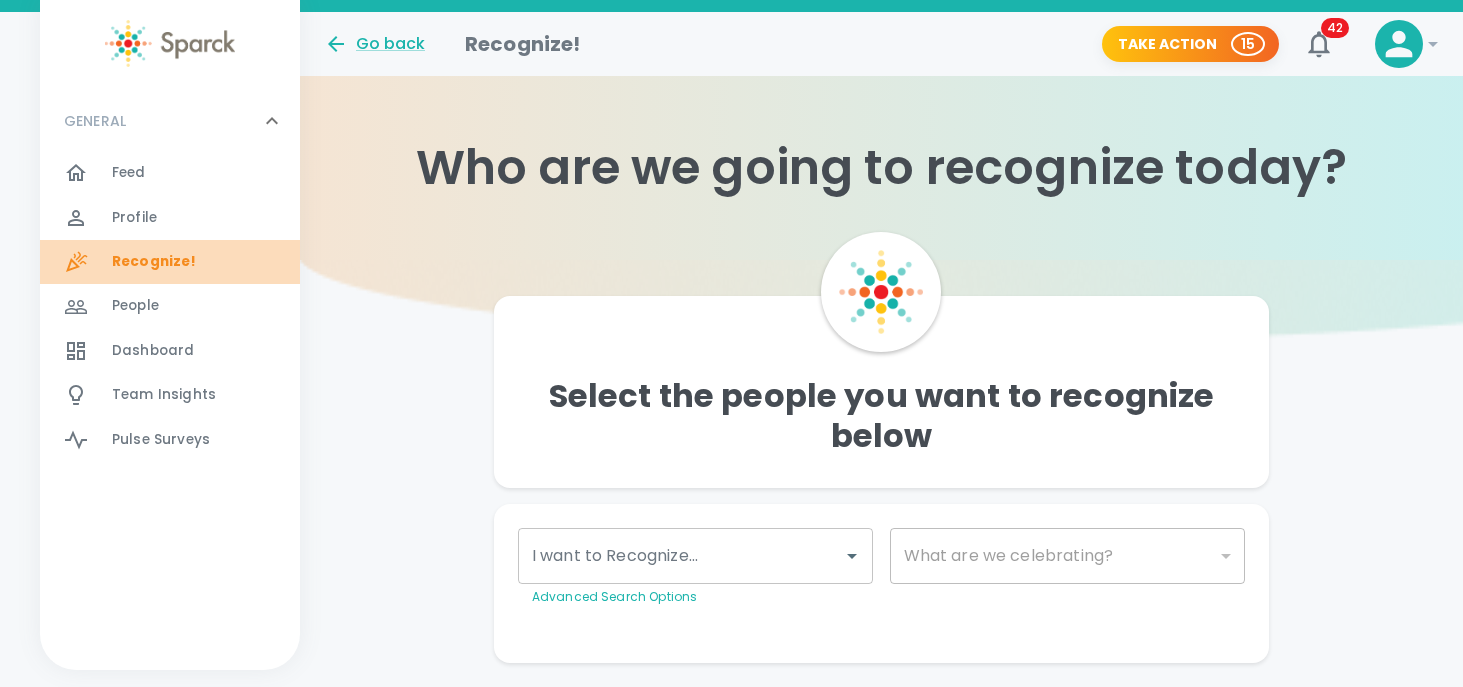 click on "Recognize!" at bounding box center [154, 262] 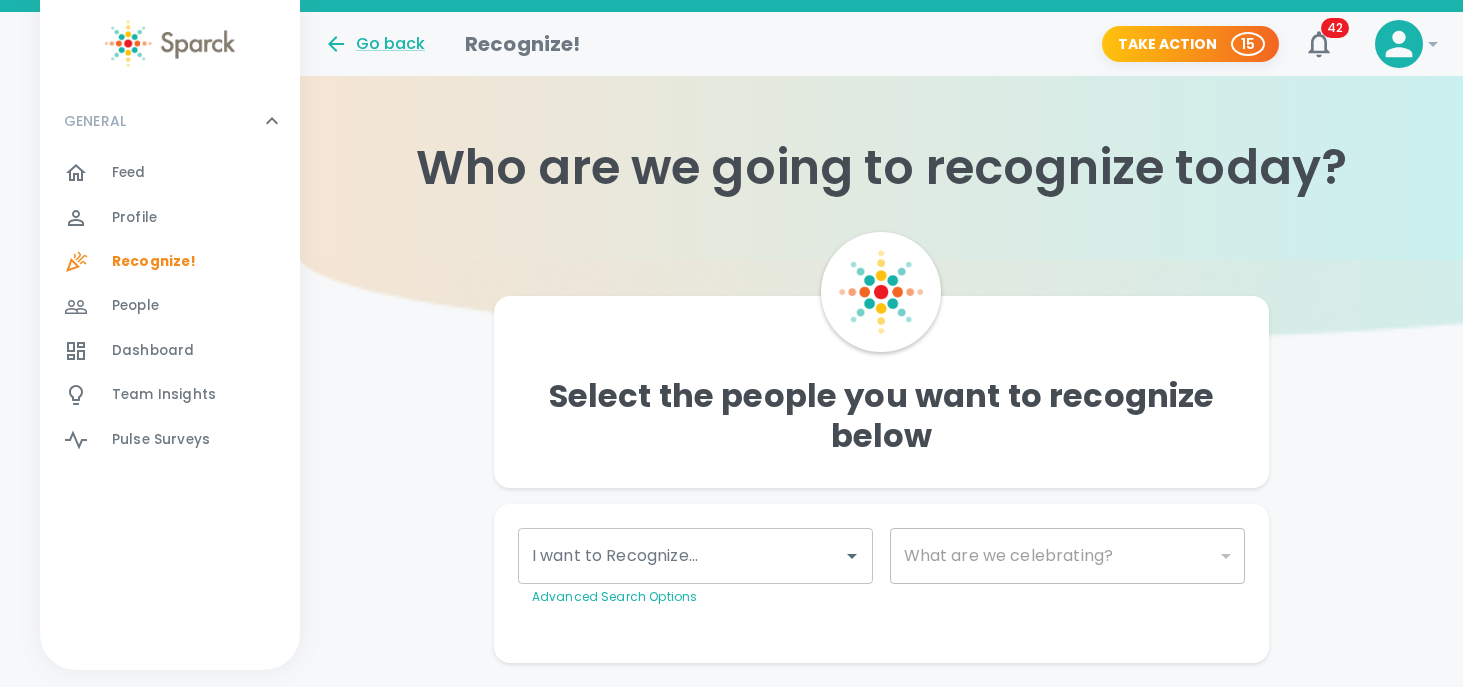 click on "I want to Recognize..." at bounding box center (681, 556) 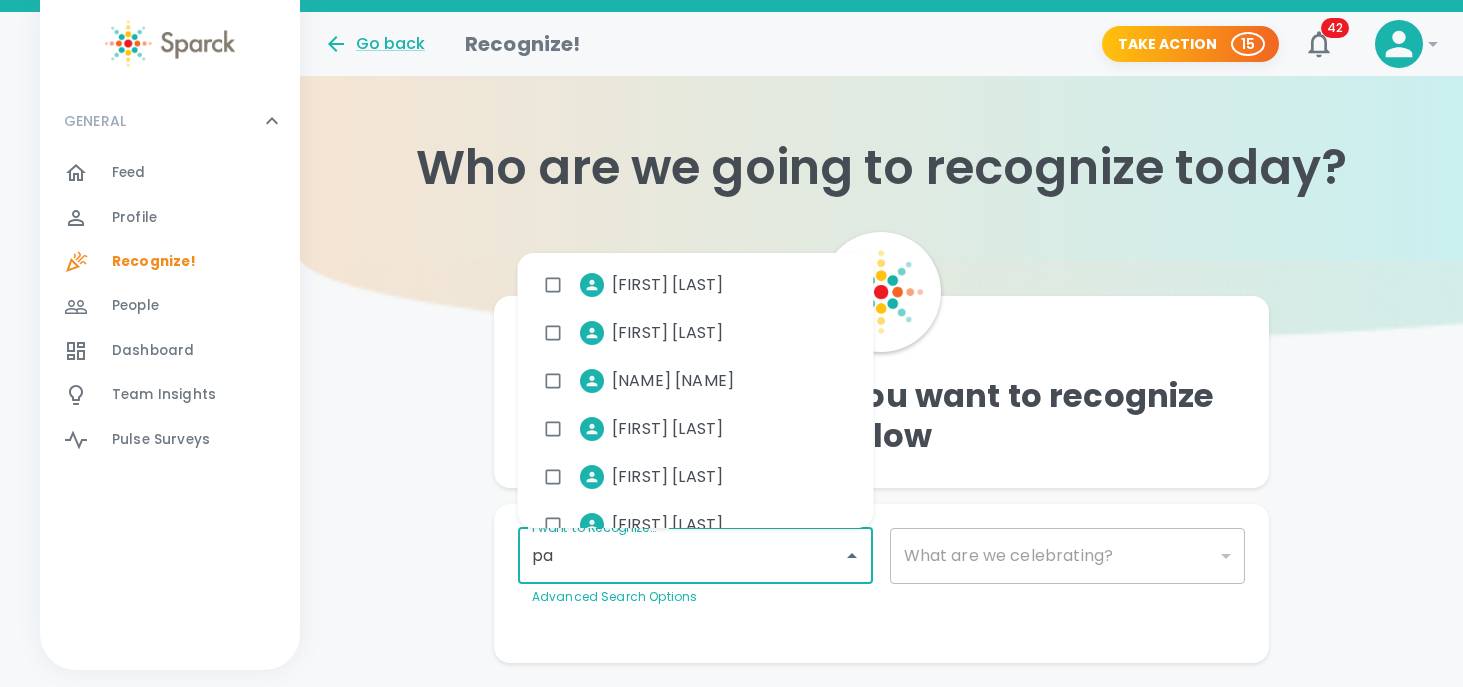 type on "[NAME]" 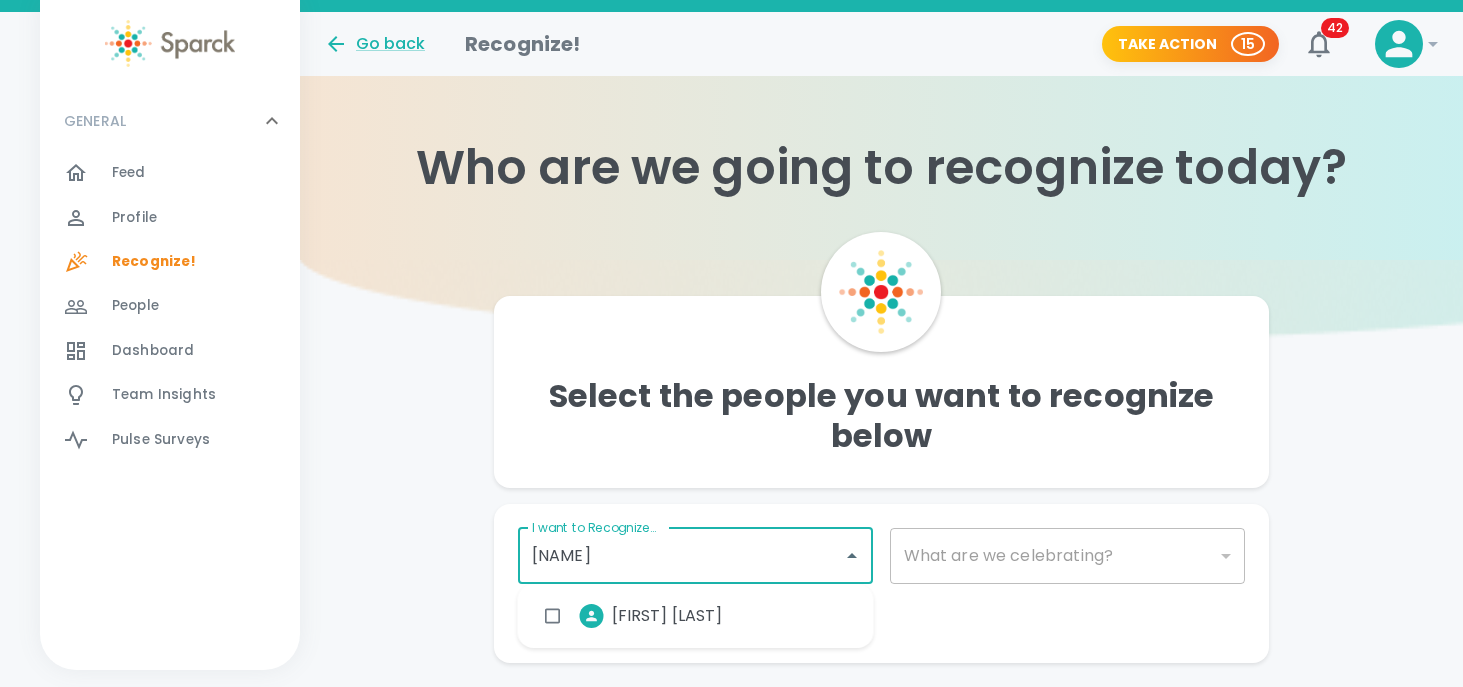 click on "[FIRST] [LAST]" at bounding box center (667, 616) 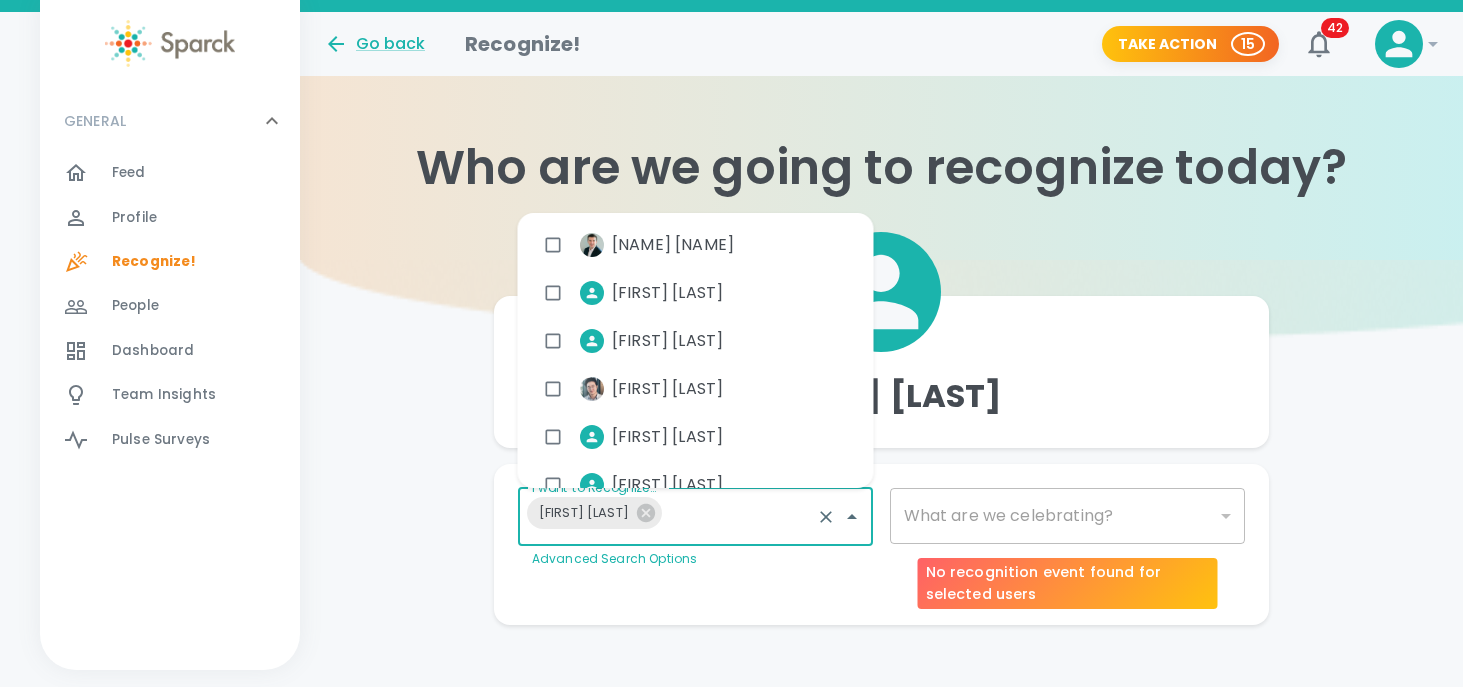 click on "​" at bounding box center [1068, 516] 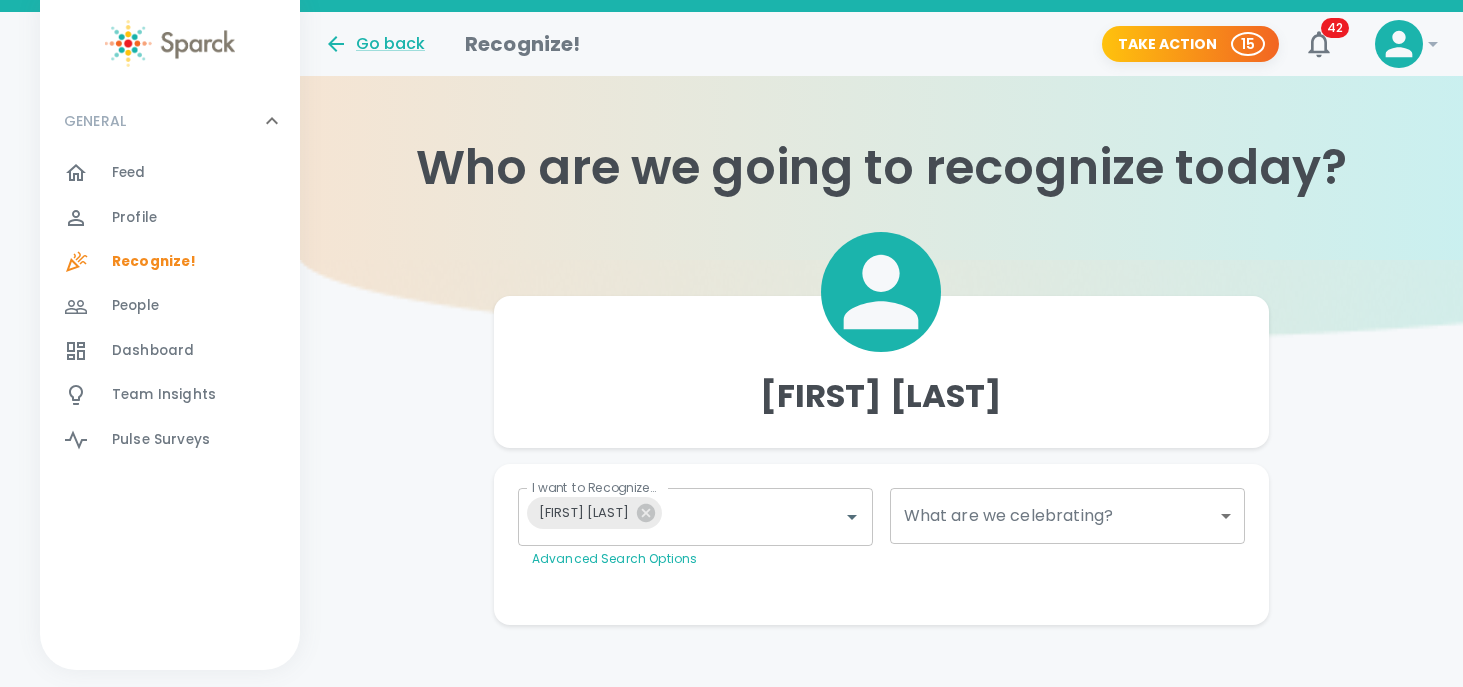 click on "​" at bounding box center (1068, 516) 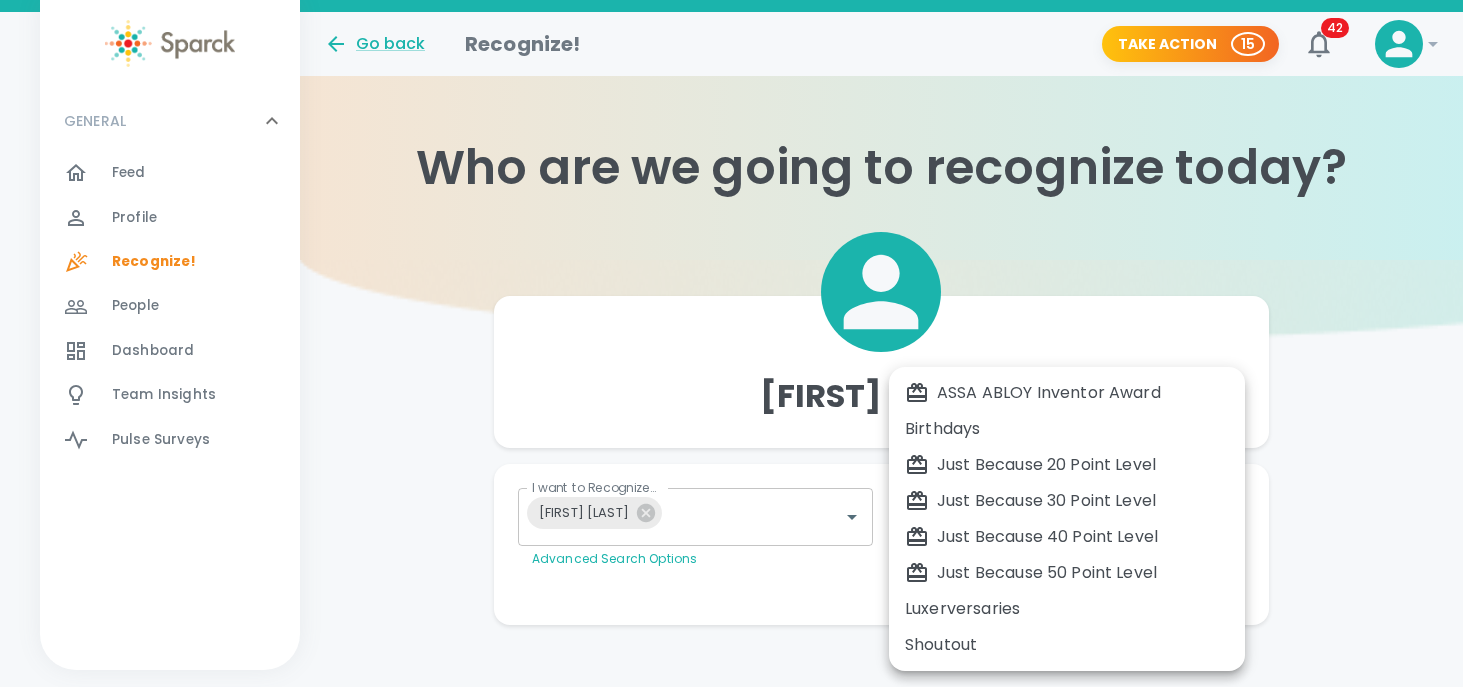 type 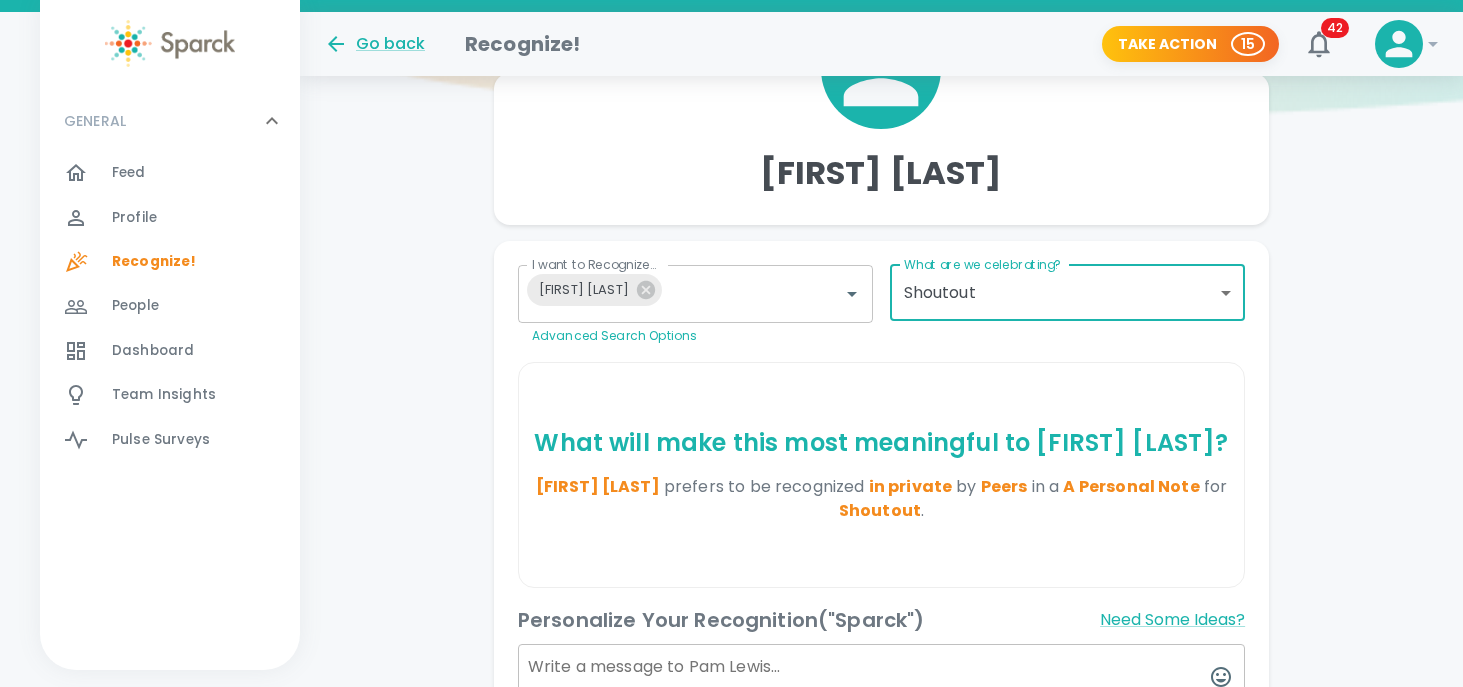 scroll, scrollTop: 220, scrollLeft: 0, axis: vertical 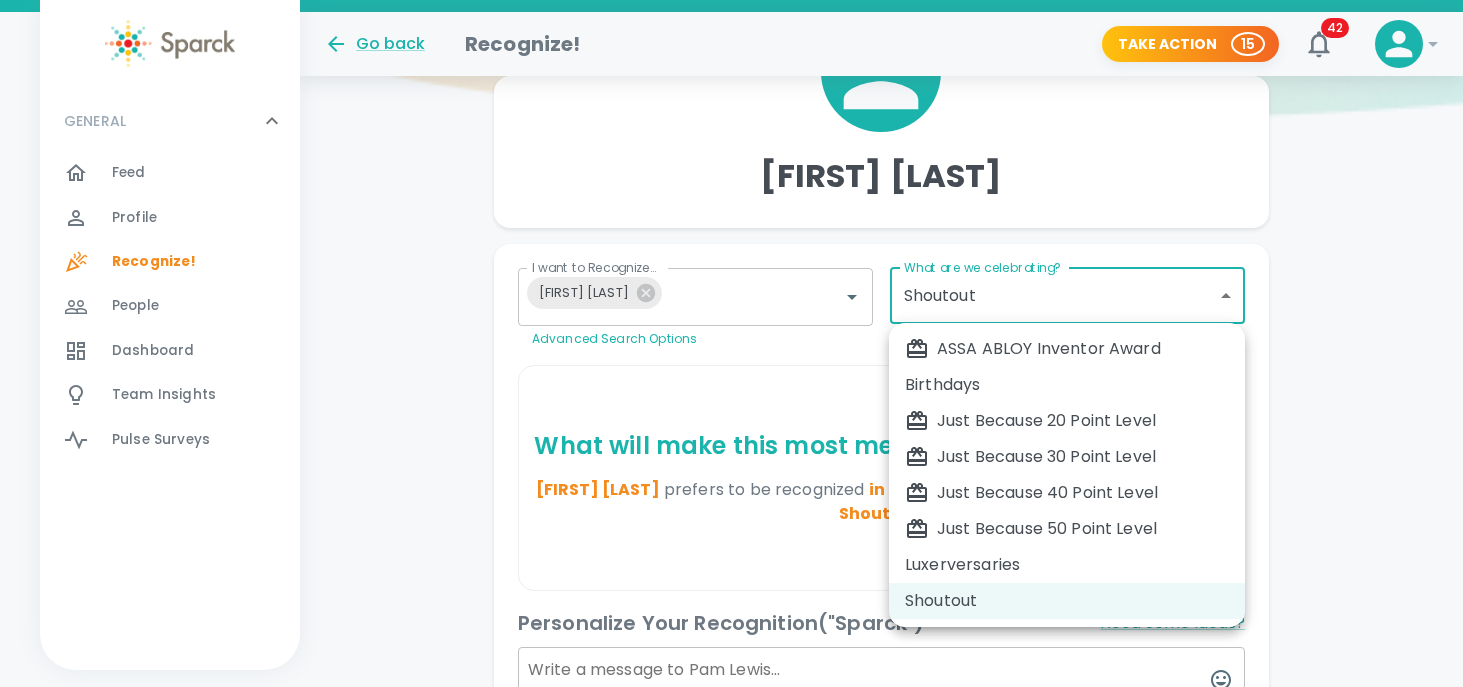 click on "[NAME] I want to Recognize... [NAME] I want to Recognize... Advanced Search Options What are we celebrating? Shoutout 1153 What are we celebrating? What will make this most meaningful to   [NAME] ? [NAME]   prefers to be recognized   in private   by   Peers   in a   A Personal Note   for   Shoutout . Personalize Your Recognition  ("Sparck") Need Some Ideas?   Add GIF Add Image/Video Add Card Make This Private Preview Send English Español العربية‏ Português ASSA ABLOY Inventor Award Birthdays Just Because 20 Point Level Just Because 30 Point Level Just Because 40 Point Level Just Because 50 Point Level Luxerversaries Shoutout" at bounding box center (731, 388) 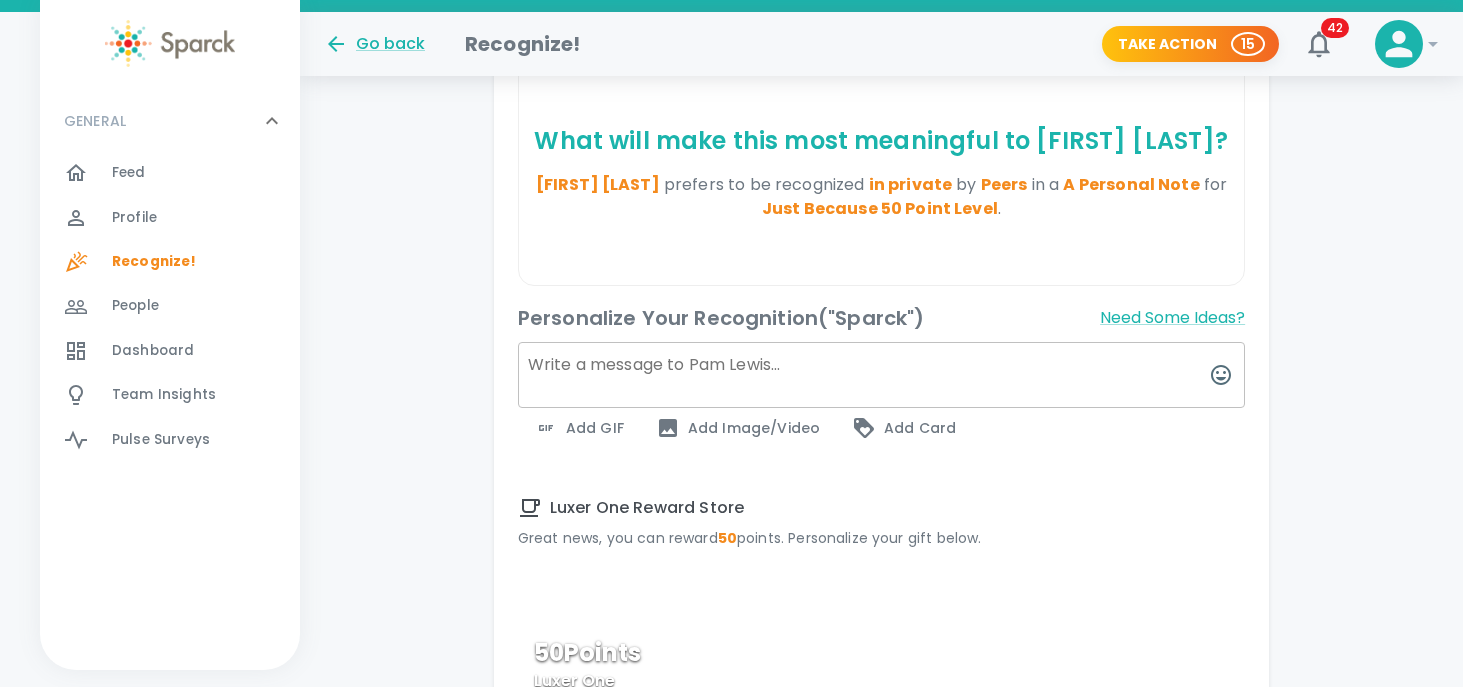scroll, scrollTop: 533, scrollLeft: 0, axis: vertical 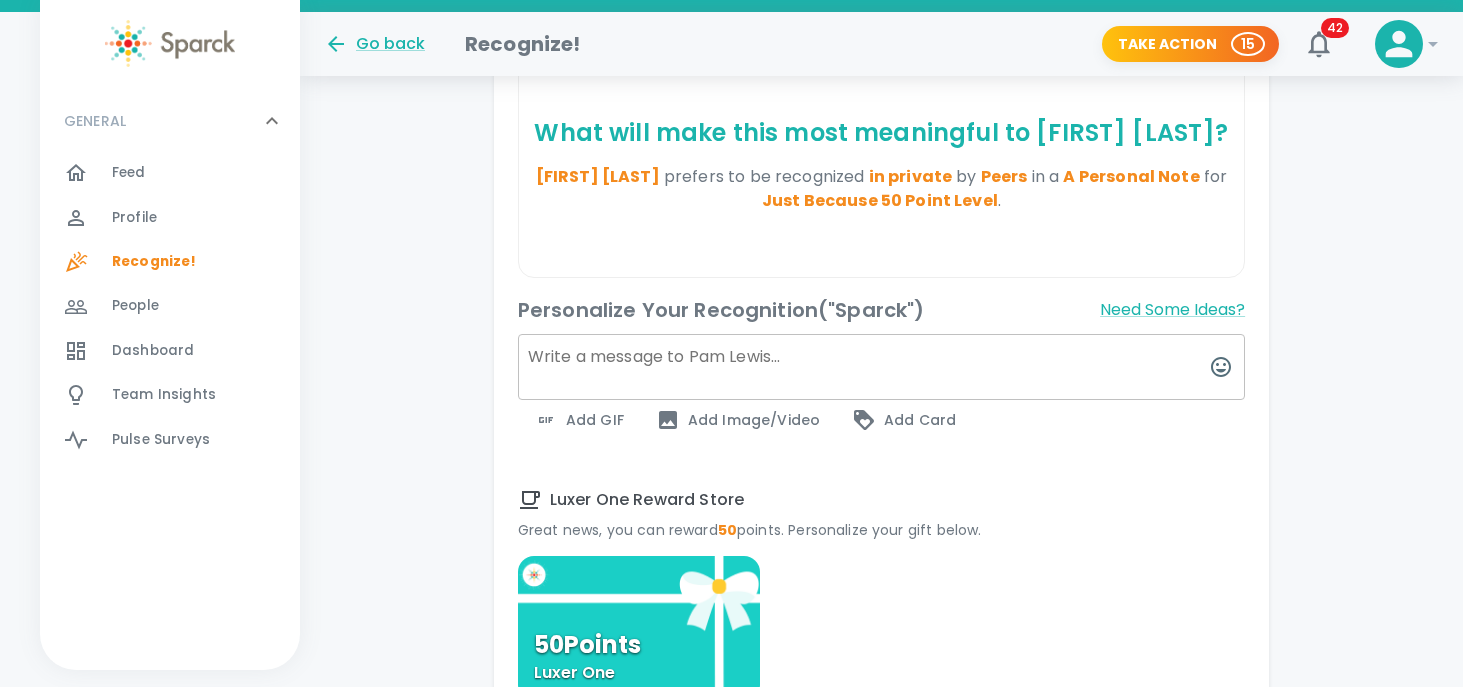 click at bounding box center (881, 367) 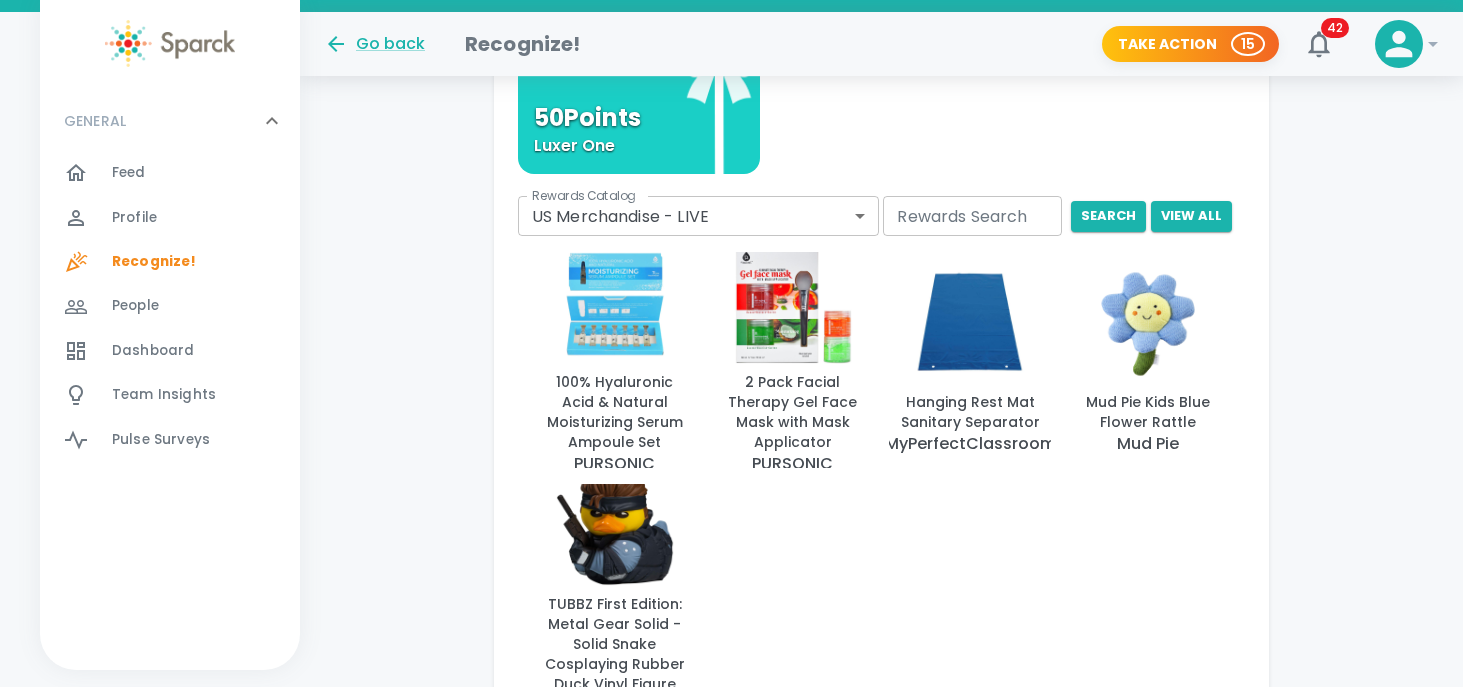scroll, scrollTop: 1389, scrollLeft: 0, axis: vertical 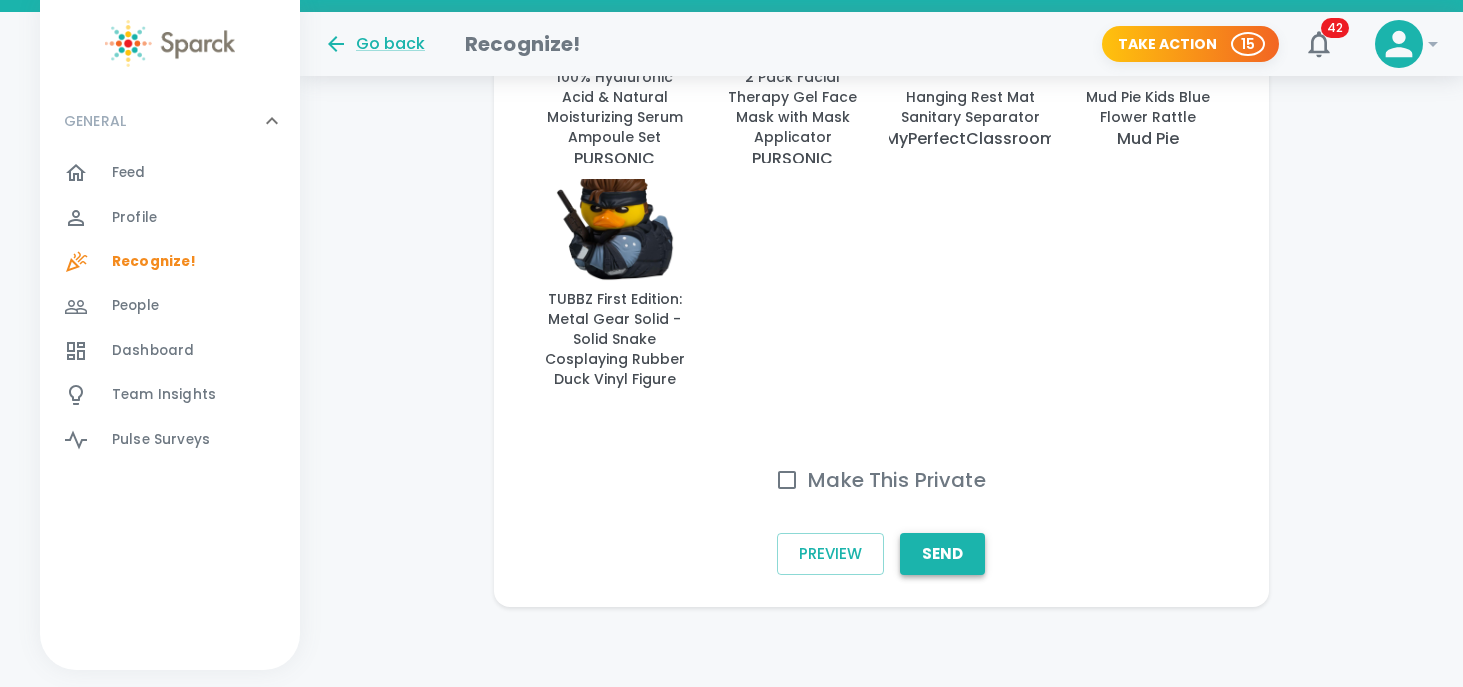 type on "HUGE thanks for all you do every day in general - but ALSO for all you did to make the Sales Summit a smashing success!  We appreciate you!" 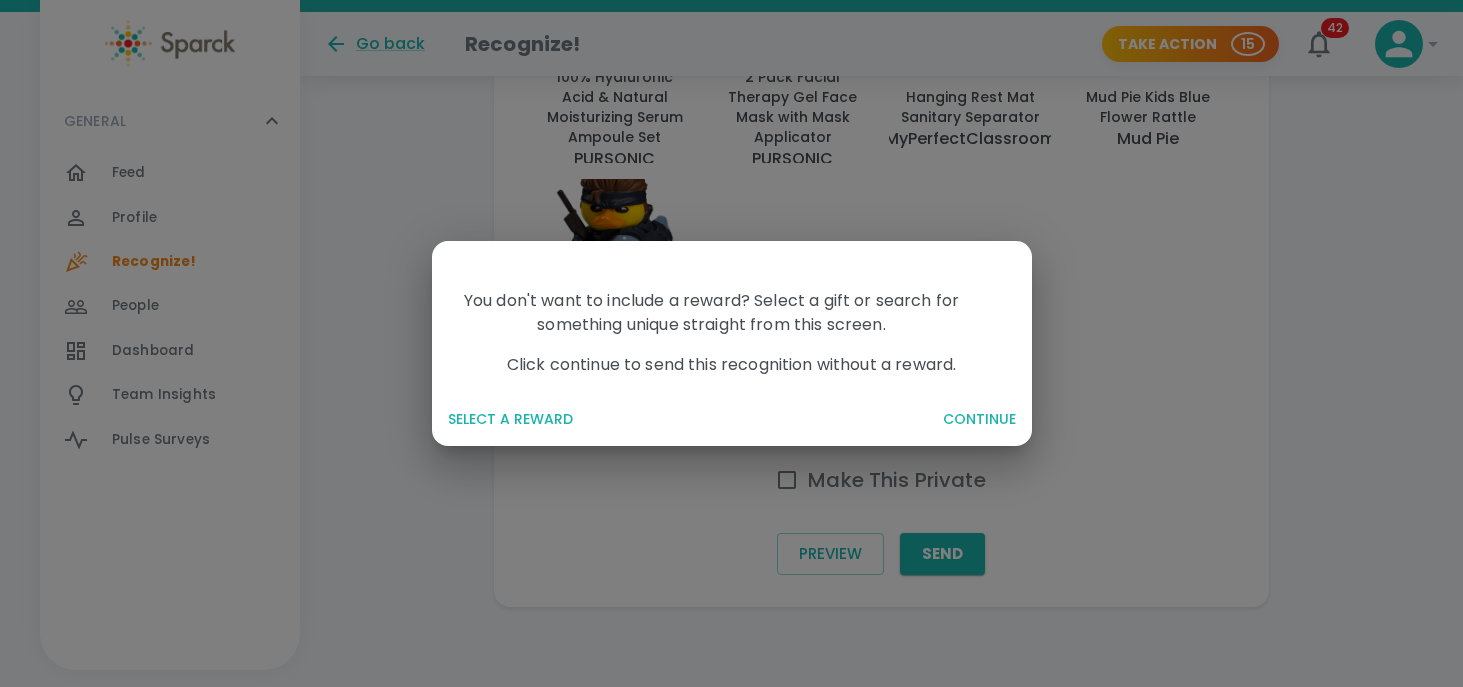 click on "SELECT A REWARD" at bounding box center (683, 419) 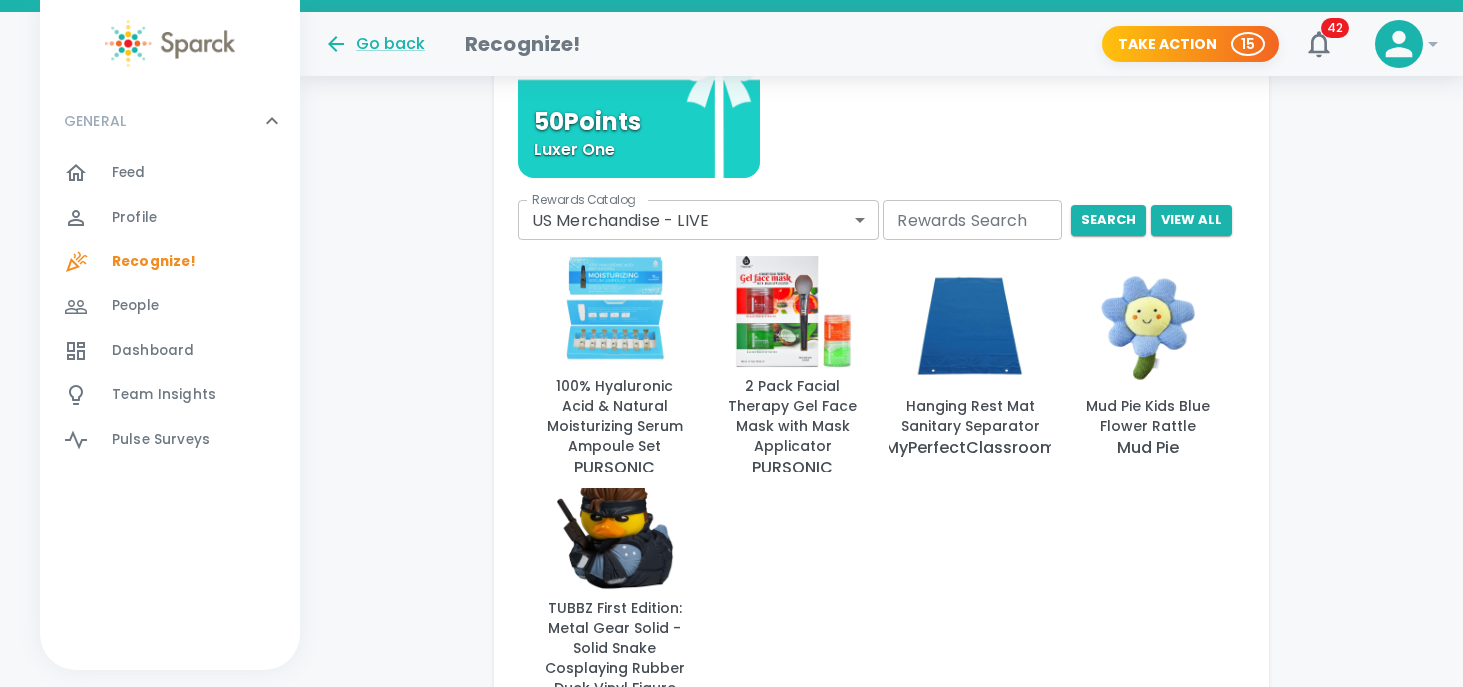 scroll, scrollTop: 1389, scrollLeft: 0, axis: vertical 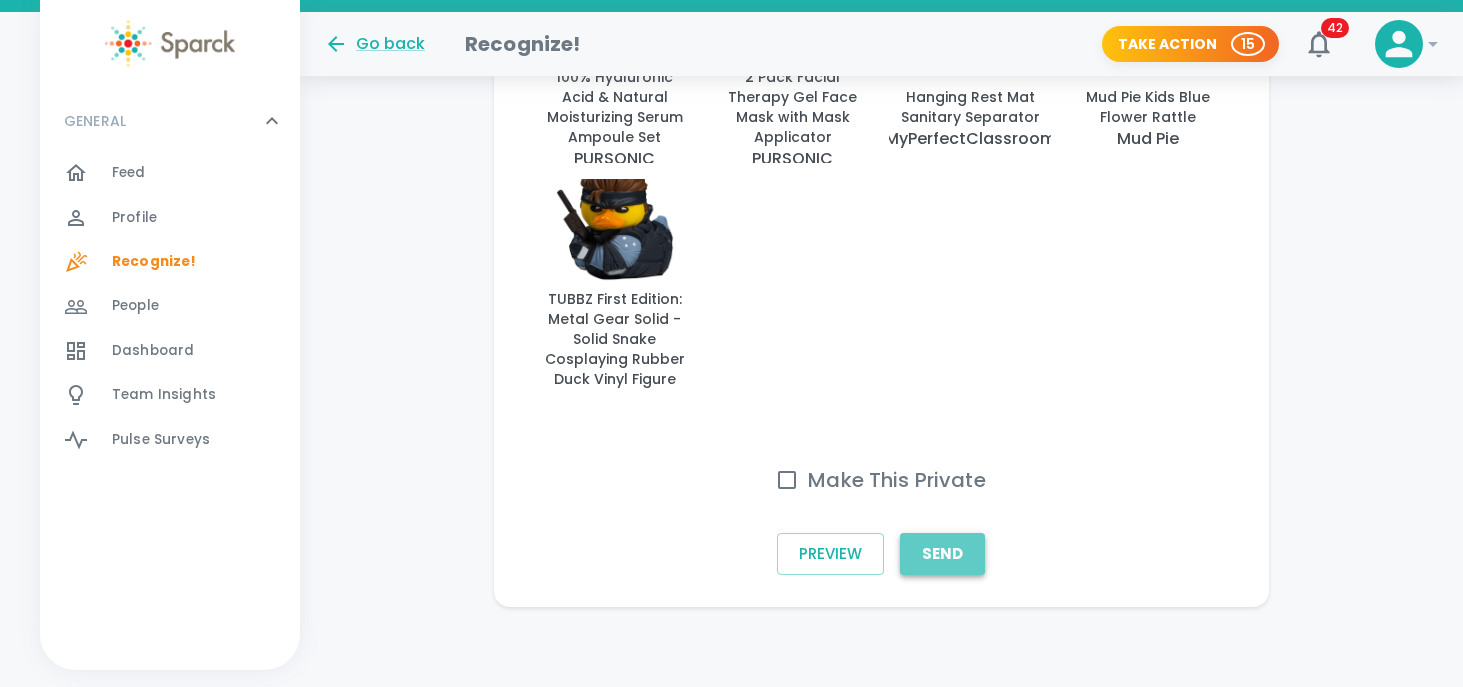 click on "Send" at bounding box center (942, 554) 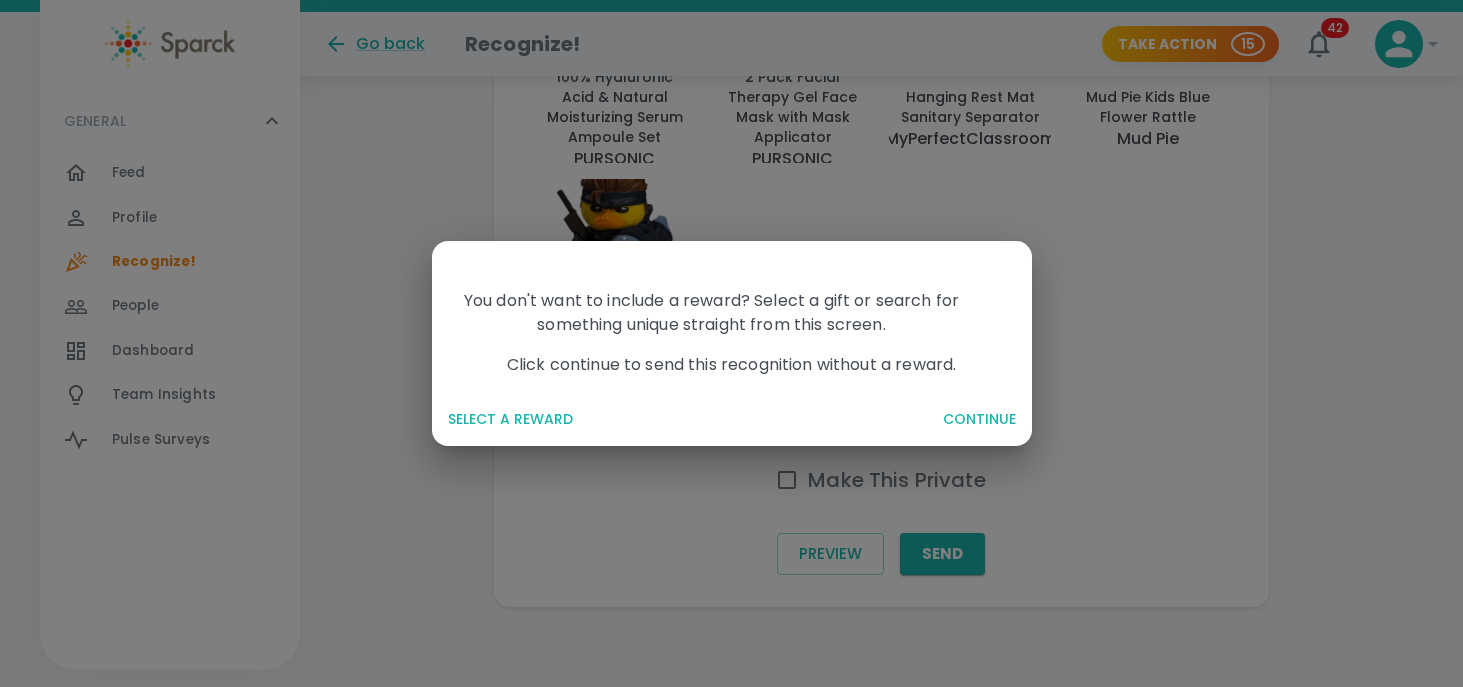 click on "CONTINUE" at bounding box center [979, 419] 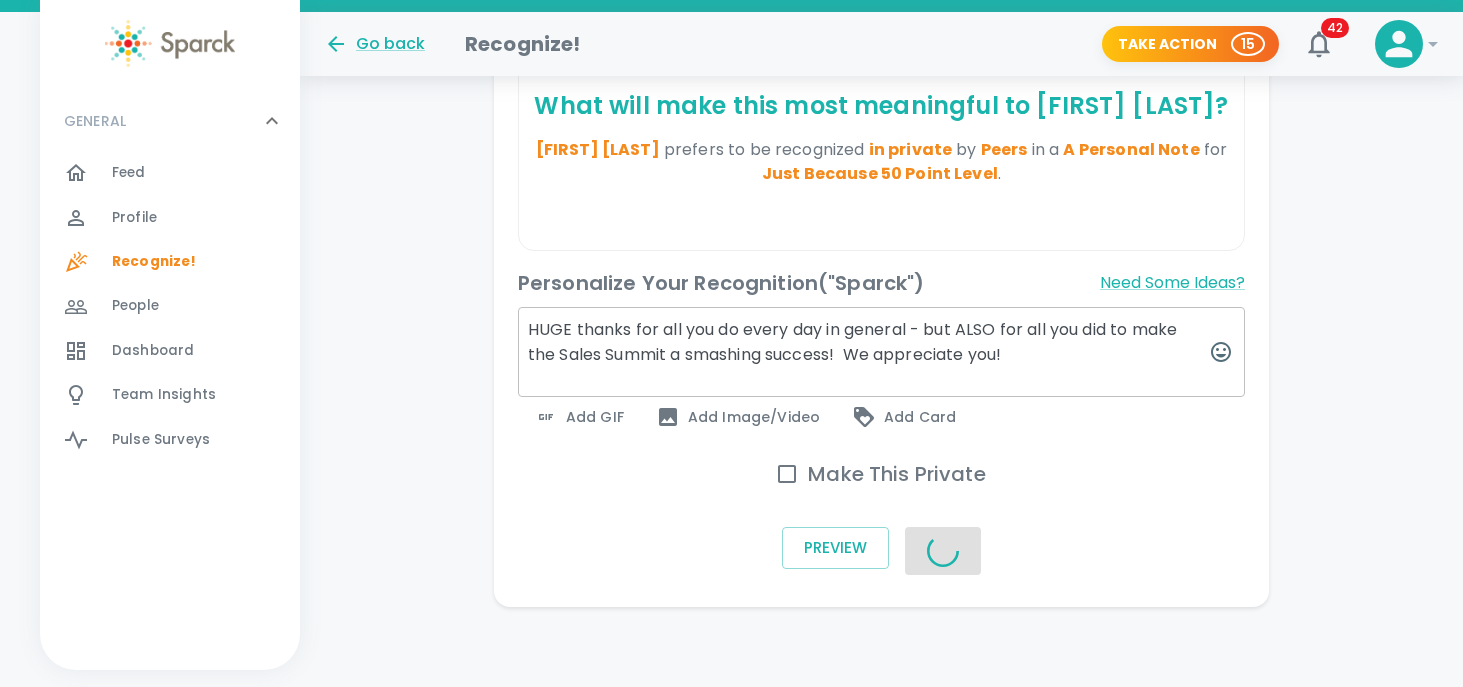 scroll, scrollTop: 554, scrollLeft: 0, axis: vertical 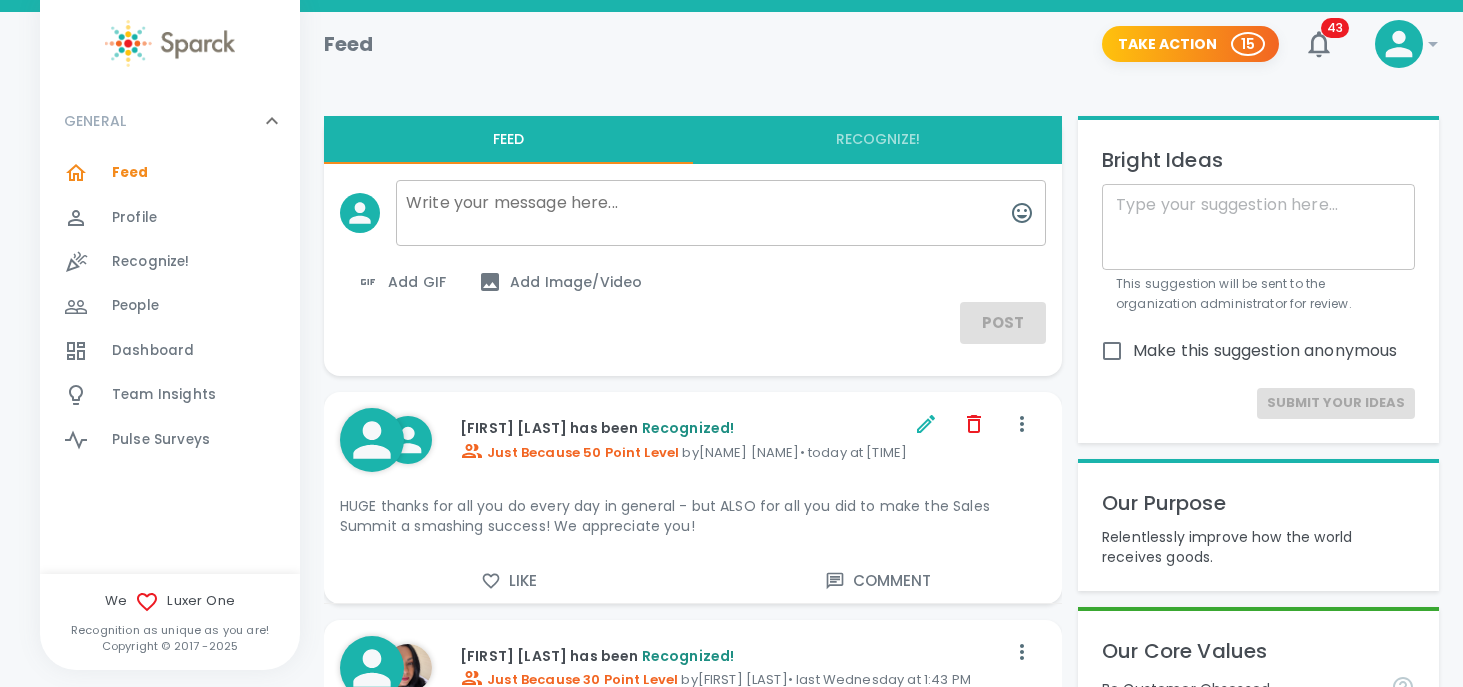 click on "Recognize!" at bounding box center (151, 262) 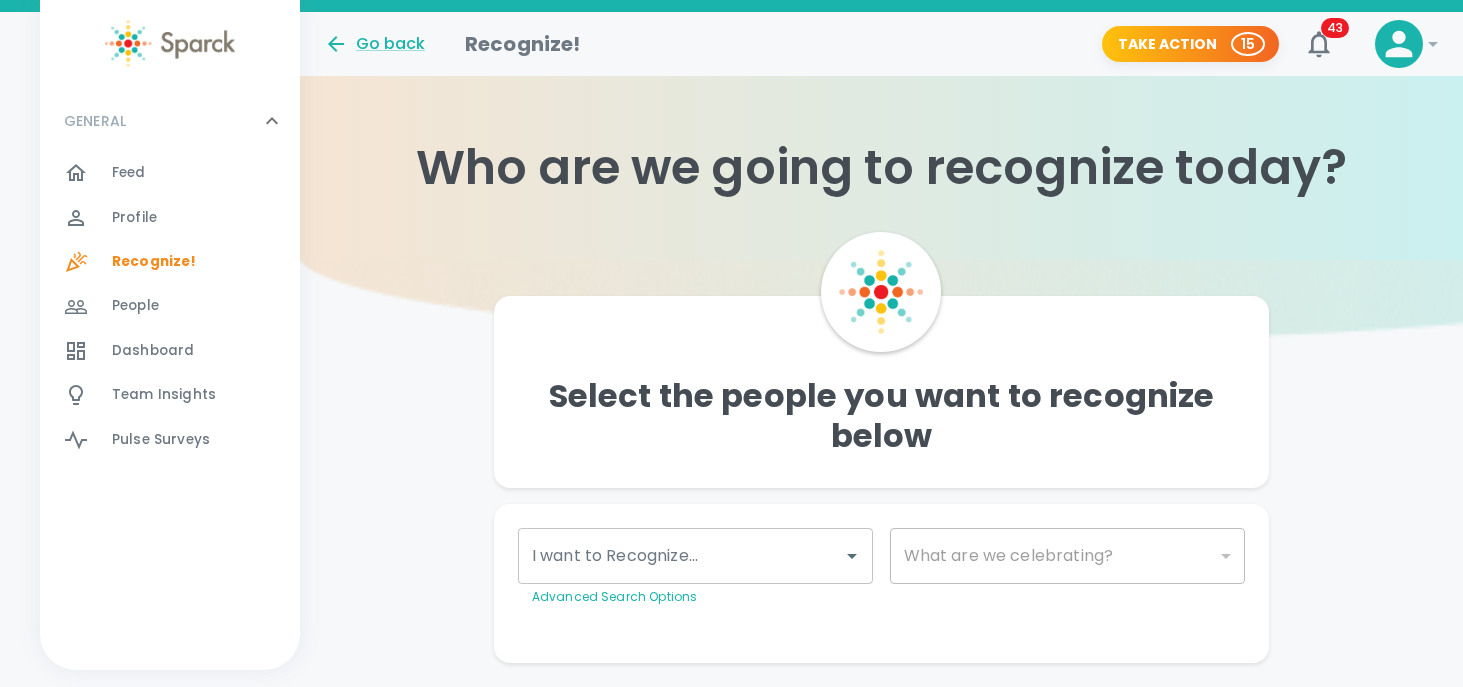 click on "Advanced Search Options" at bounding box center (696, 597) 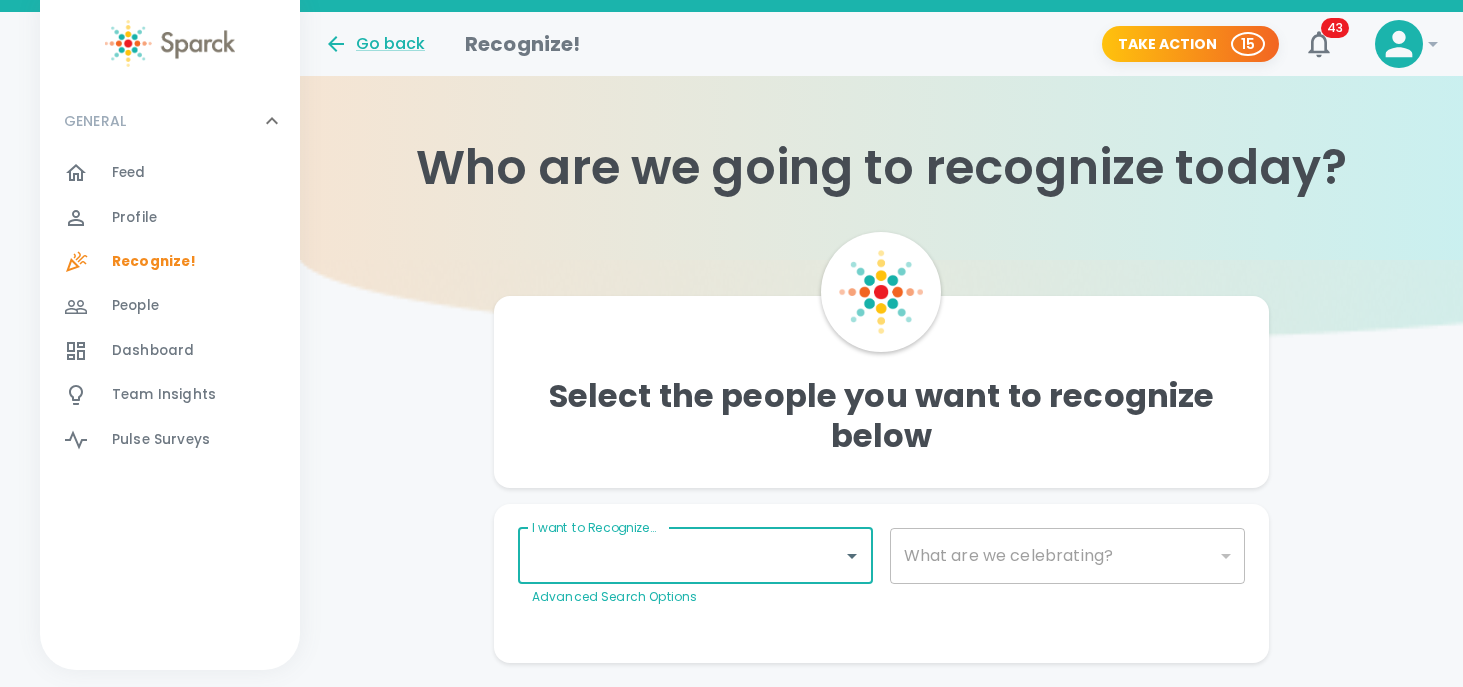 click on "I want to Recognize..." at bounding box center [681, 556] 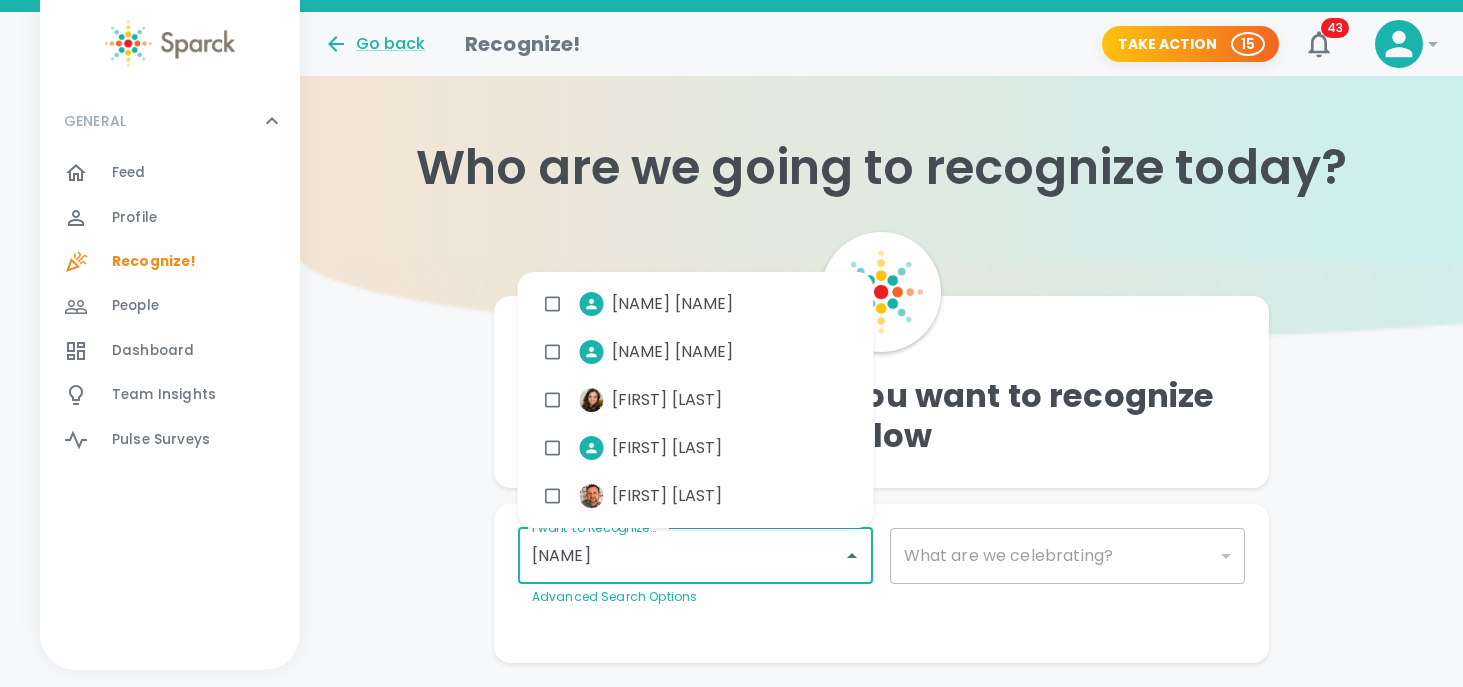 type on "[NAME]" 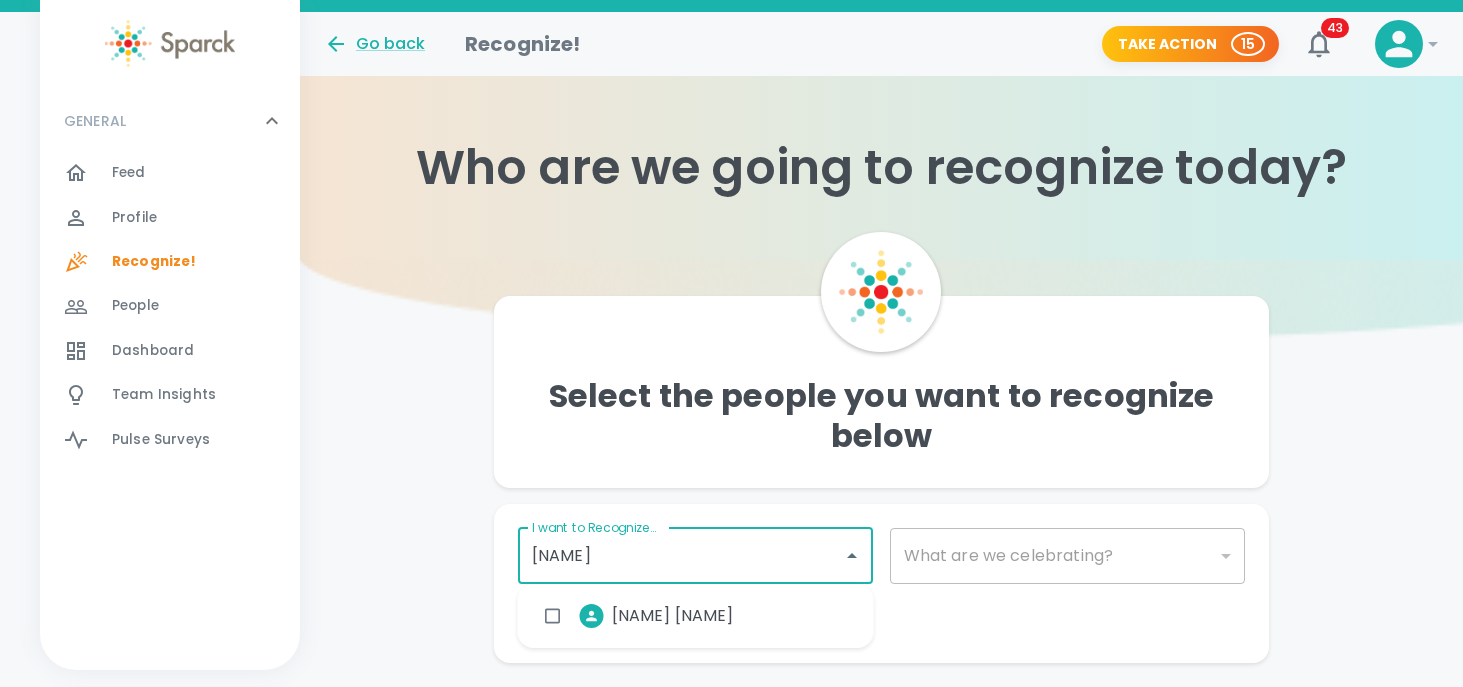 click on "[NAME] [NAME]" at bounding box center (673, 616) 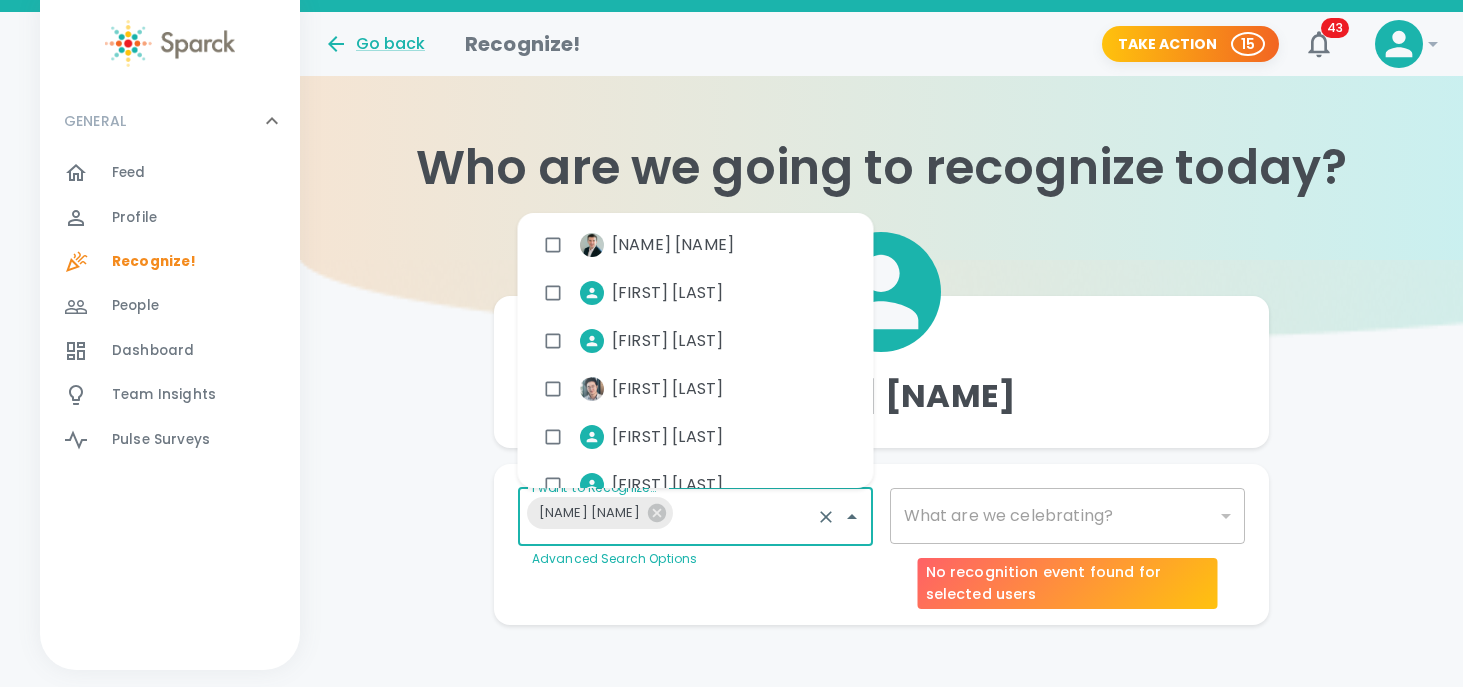click on "​" at bounding box center (1068, 516) 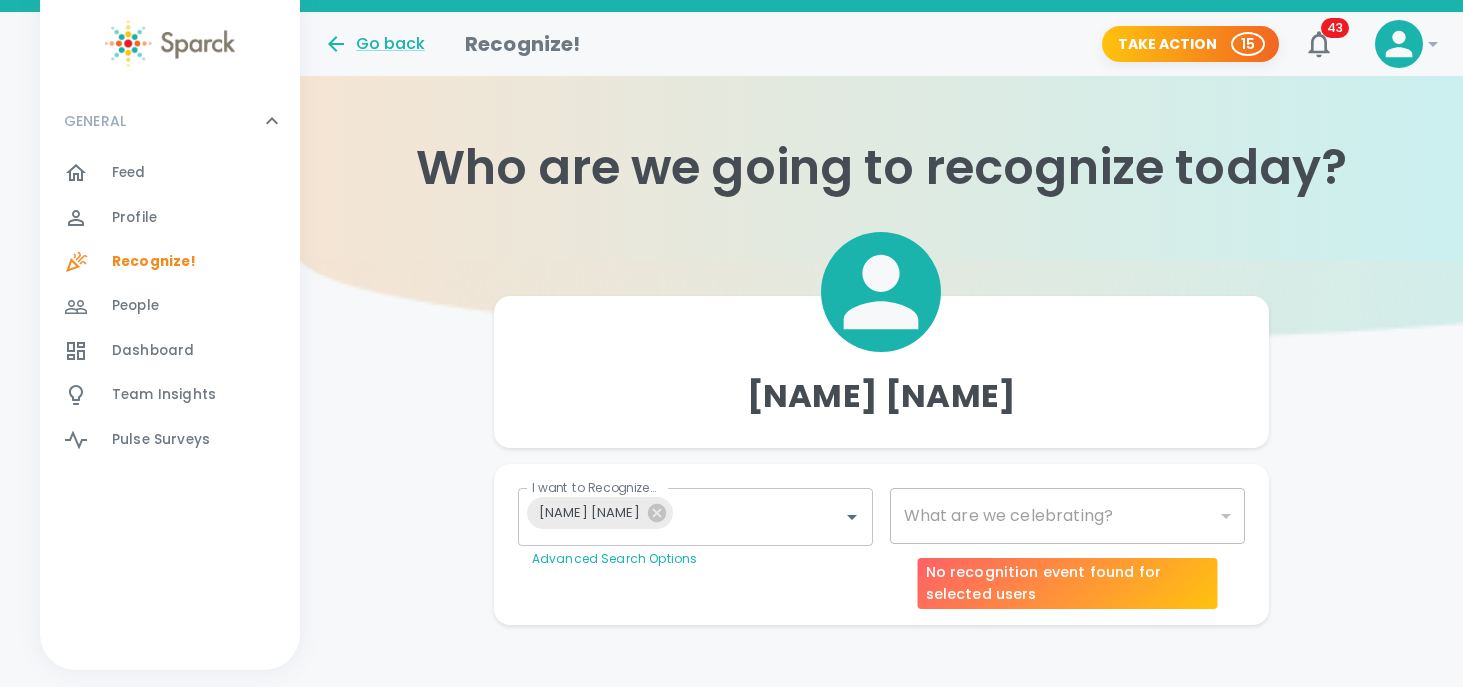click on "[NAME] I want to Recognize... [NAME] I want to Recognize... Advanced Search Options What are we celebrating? ​ What are we celebrating? Personalize Your Recognition  ("Sparck") Need Some Ideas?   Add GIF Add Image/Video Add Card Make This Private Preview Send English Español العربية‏ Português No recognition event found for selected users" at bounding box center (731, 352) 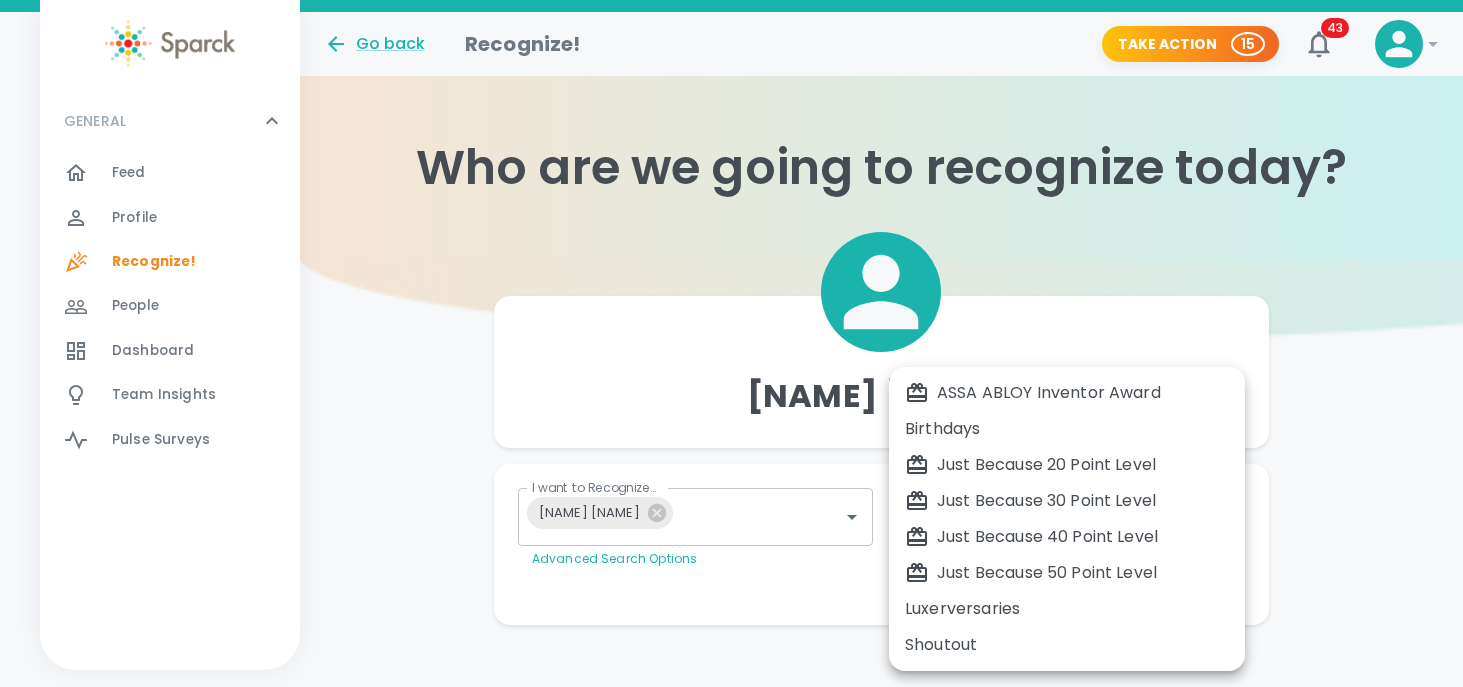 click on "Just Because 50 Point Level" at bounding box center [1067, 573] 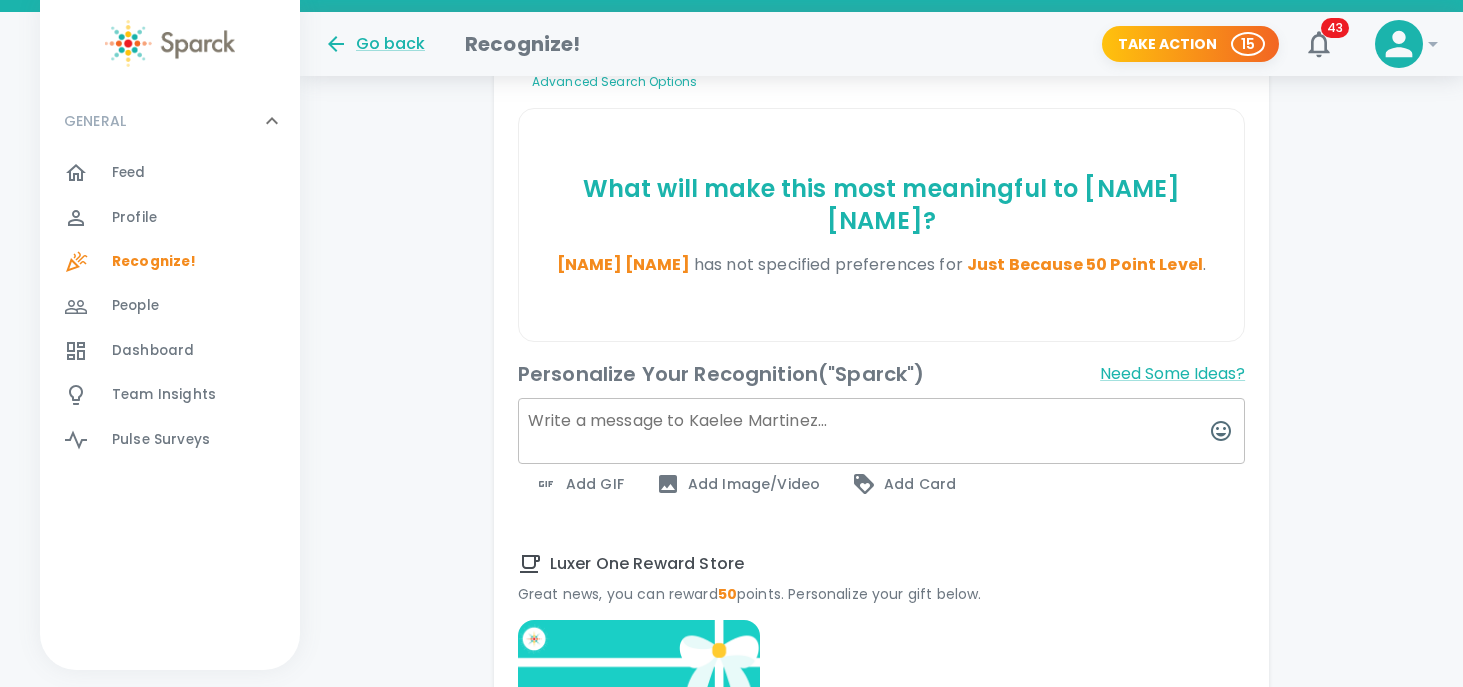scroll, scrollTop: 480, scrollLeft: 0, axis: vertical 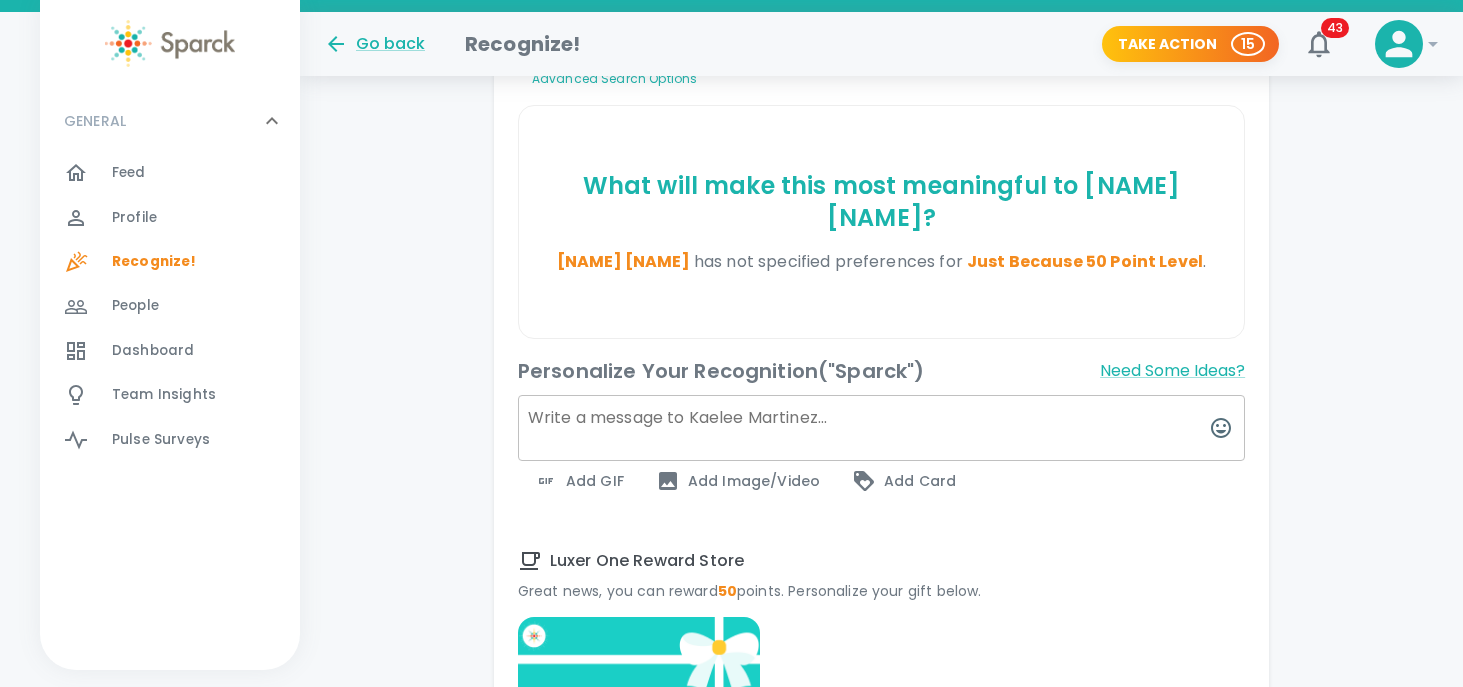 click at bounding box center (881, 428) 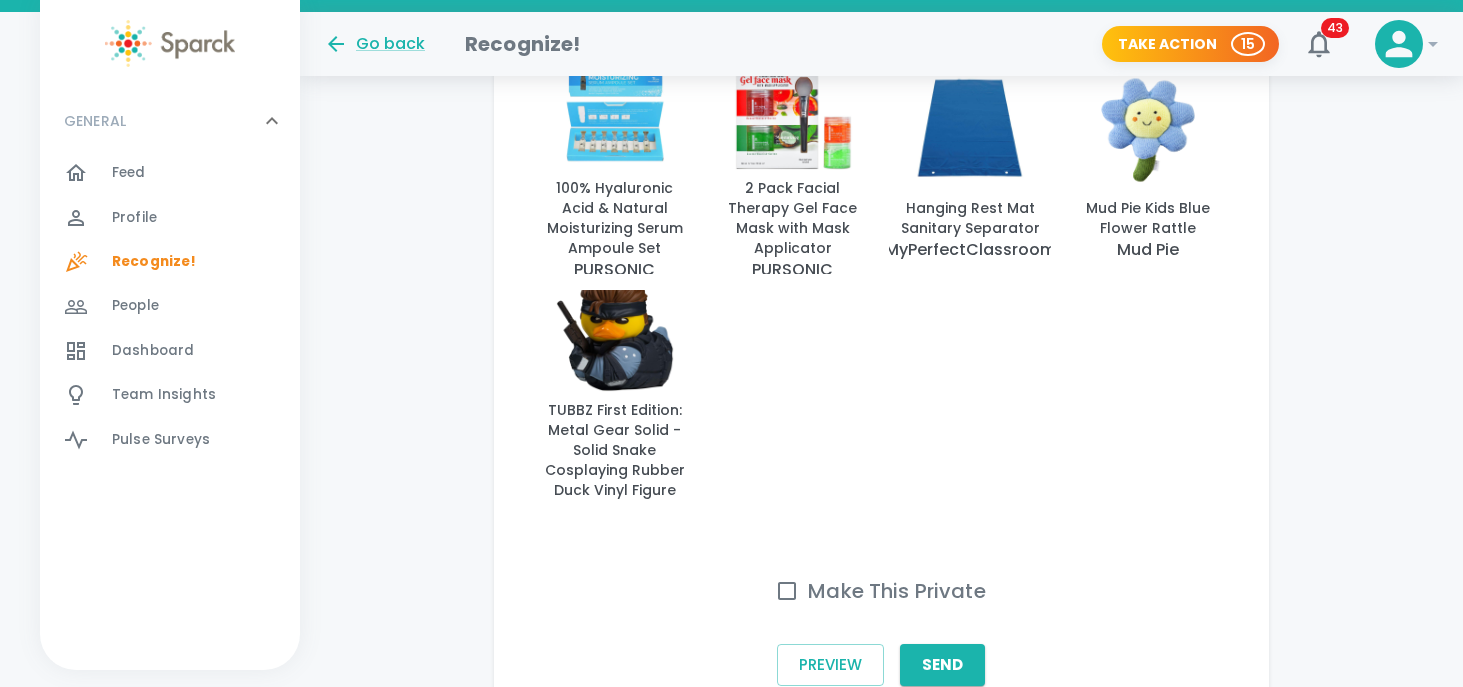 scroll, scrollTop: 1325, scrollLeft: 0, axis: vertical 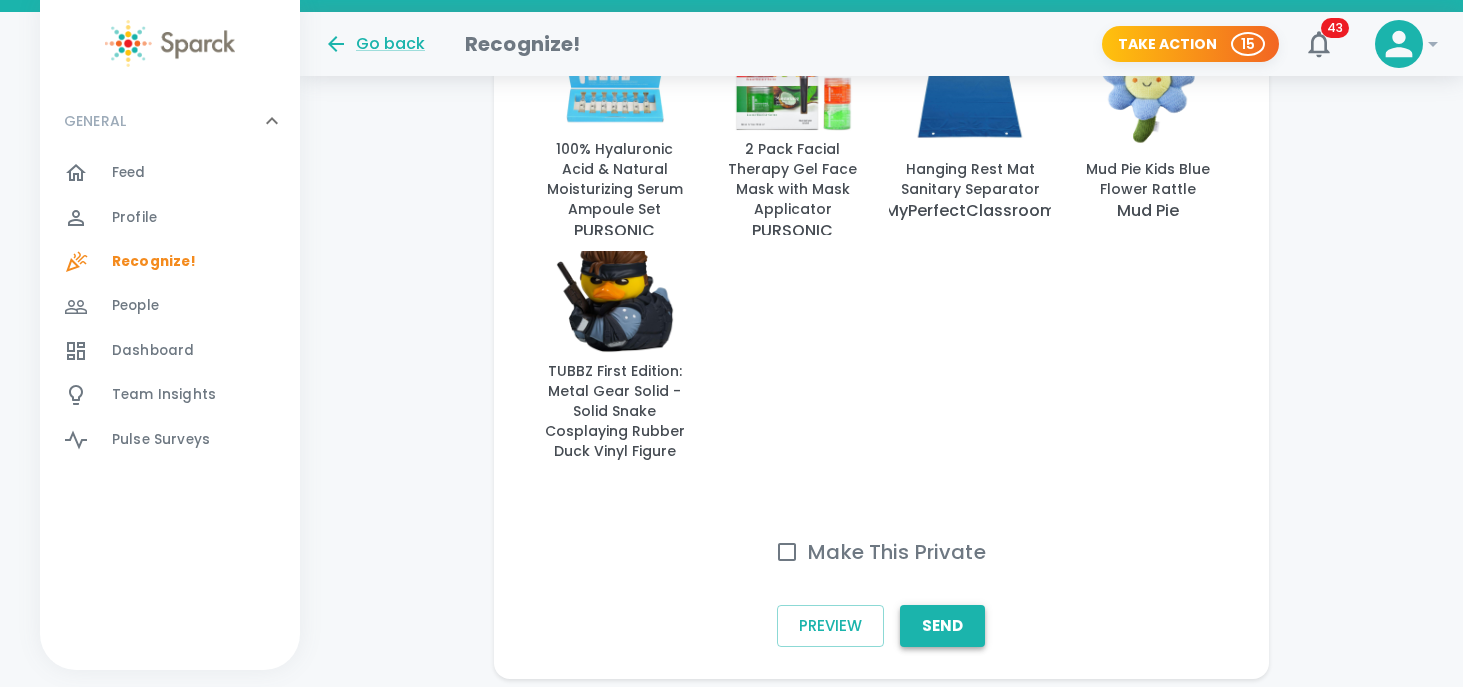 type on "Thank you for all you did to help make the Sales Summit a smashing success!  We appreciate you and all you do so much!" 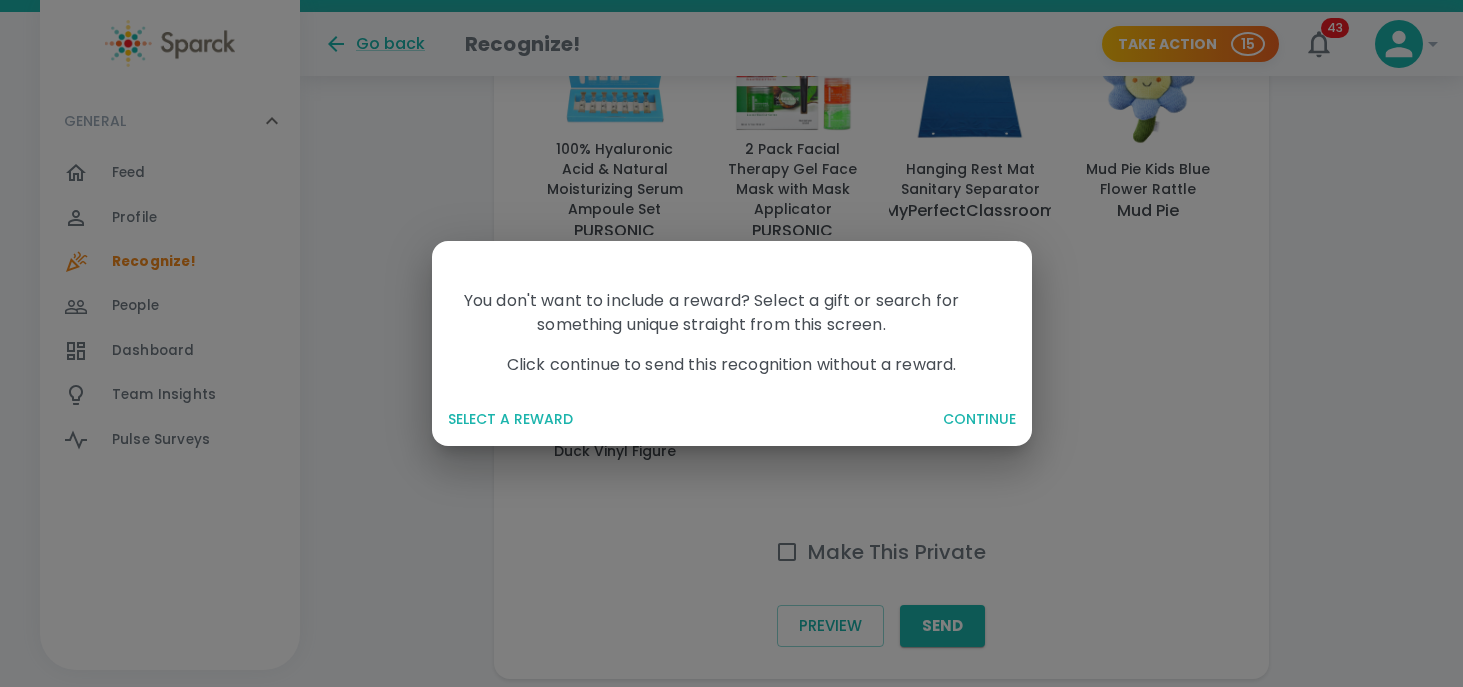 click on "CONTINUE" at bounding box center [979, 419] 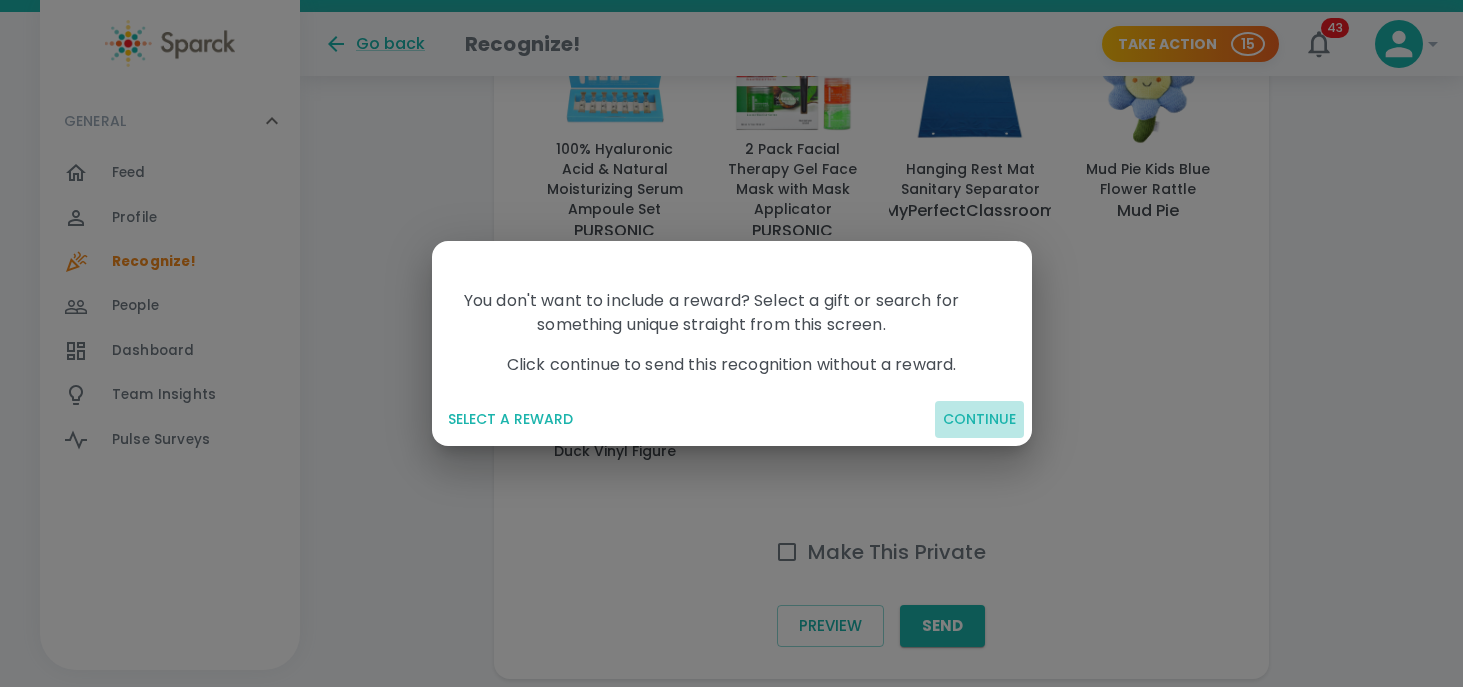 scroll, scrollTop: 530, scrollLeft: 0, axis: vertical 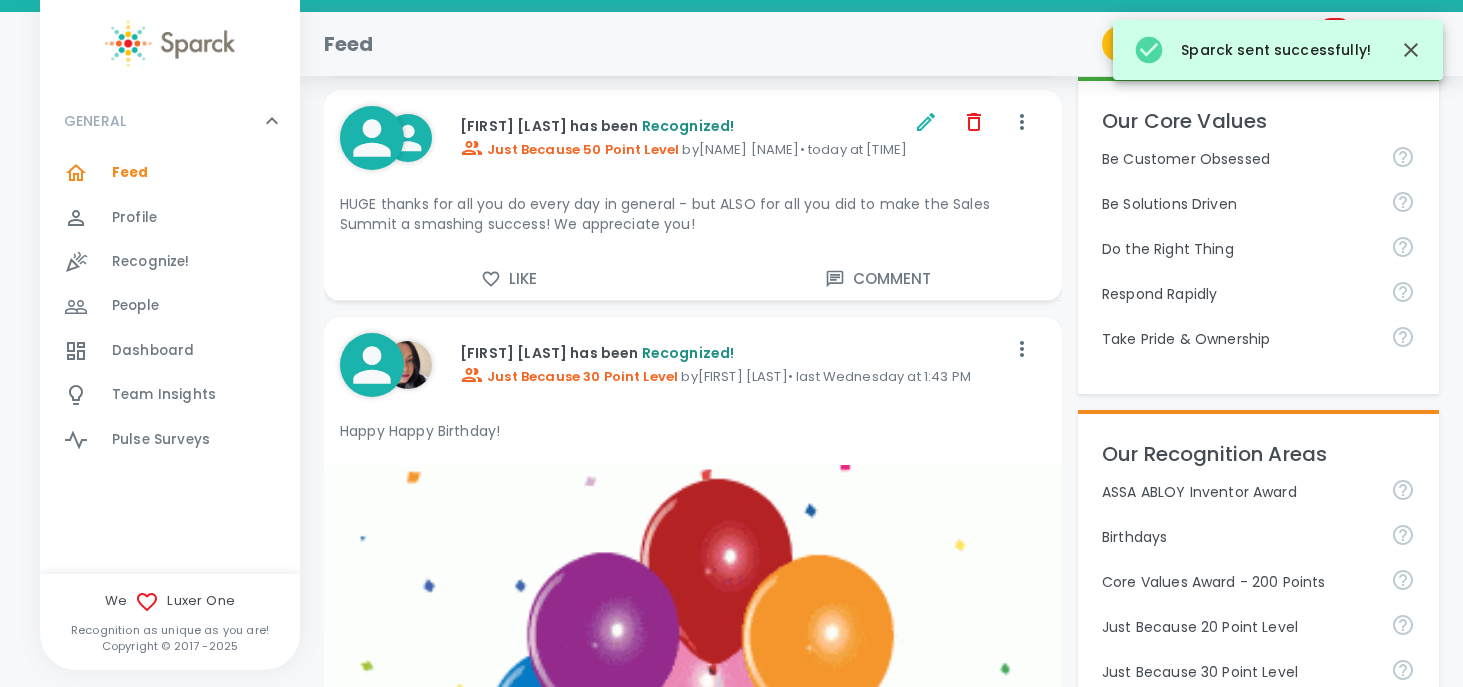 click on "Recognize! 0" at bounding box center (151, 262) 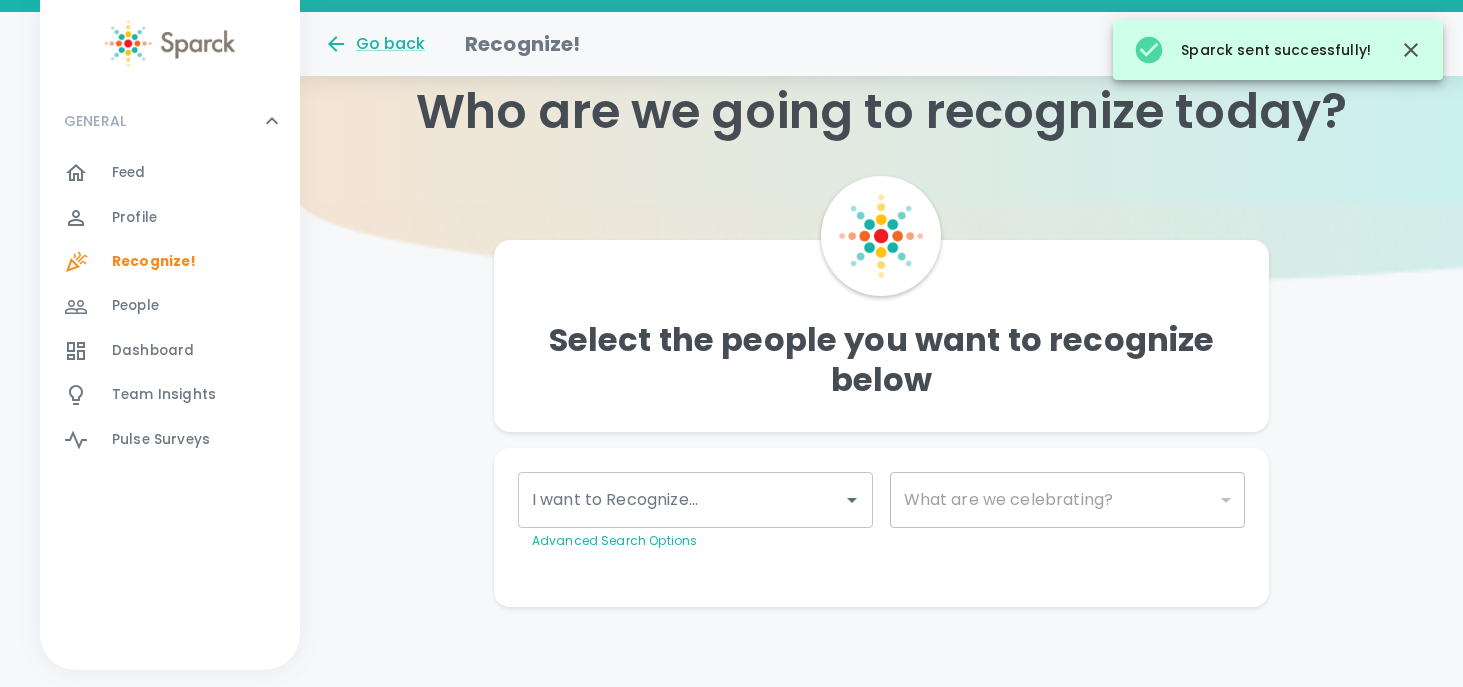 scroll, scrollTop: 56, scrollLeft: 0, axis: vertical 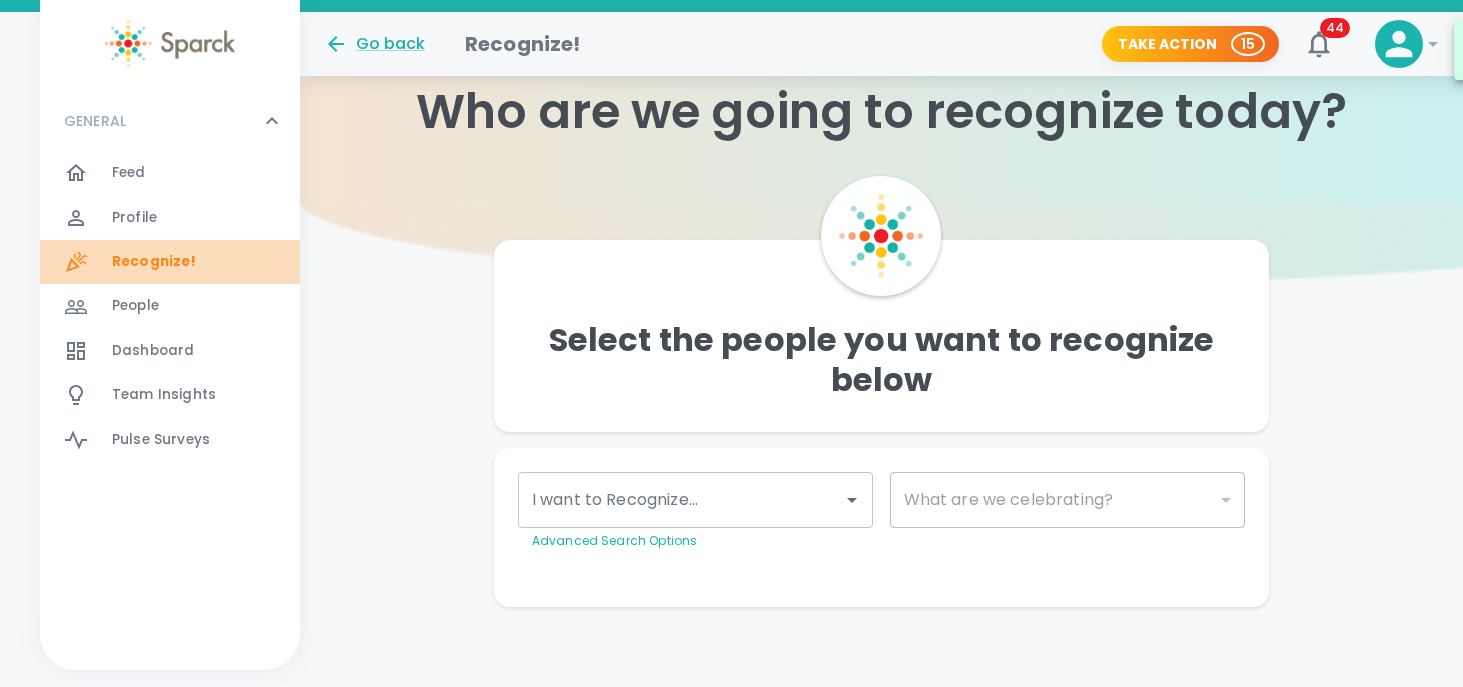 click on "Recognize!" at bounding box center (154, 262) 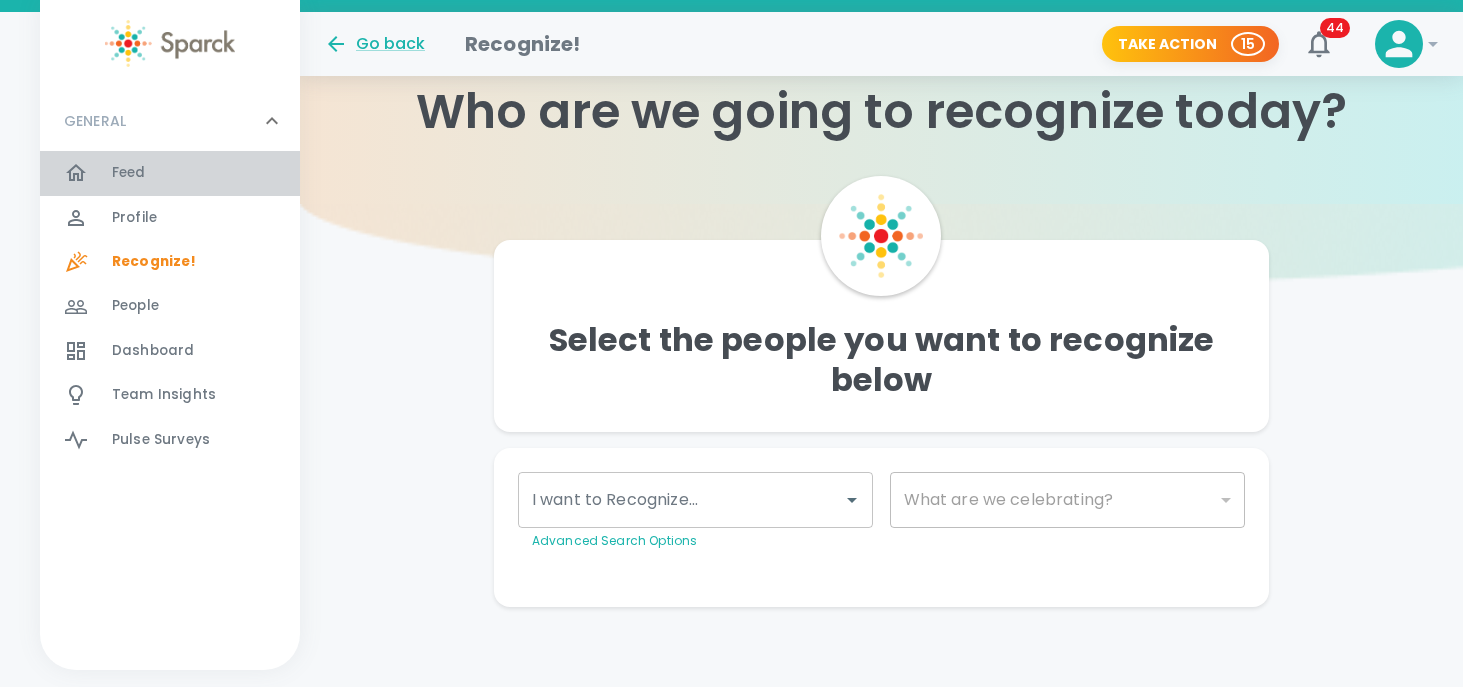 click on "Feed" at bounding box center [129, 173] 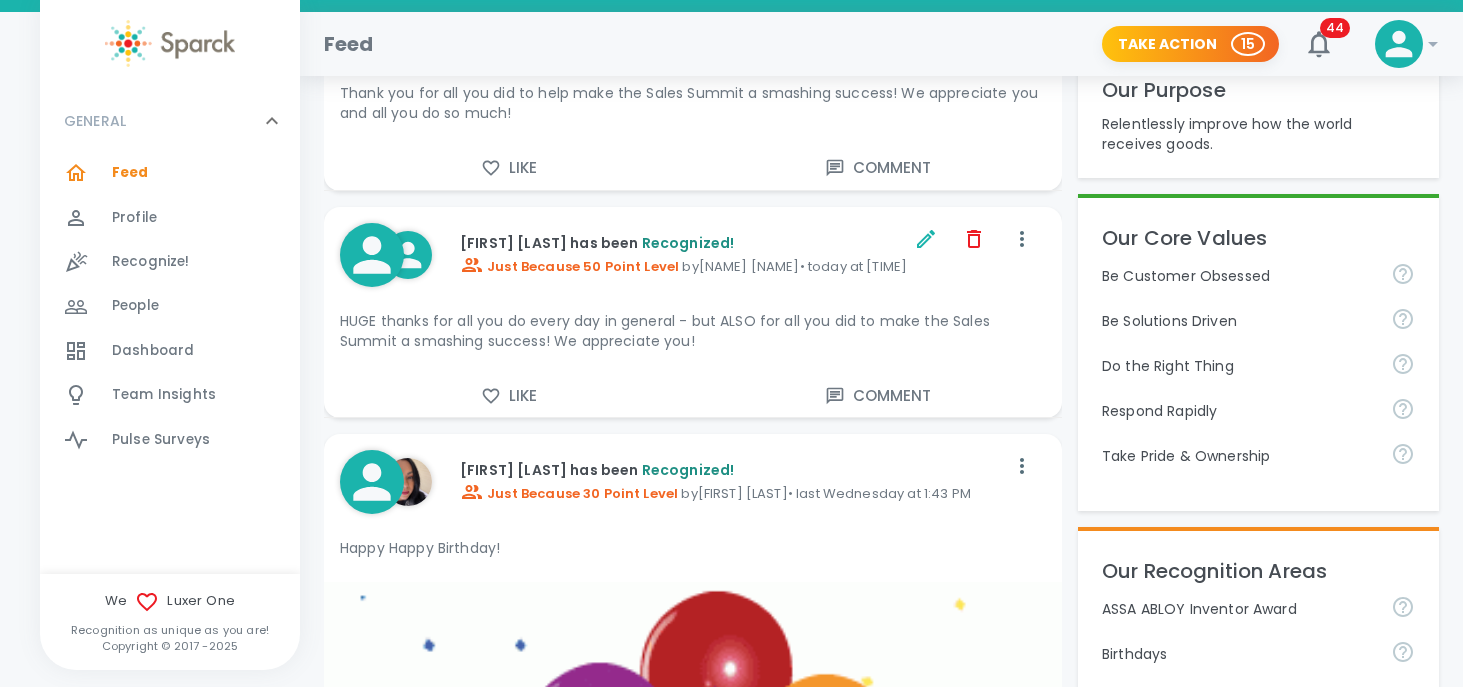 scroll, scrollTop: 414, scrollLeft: 0, axis: vertical 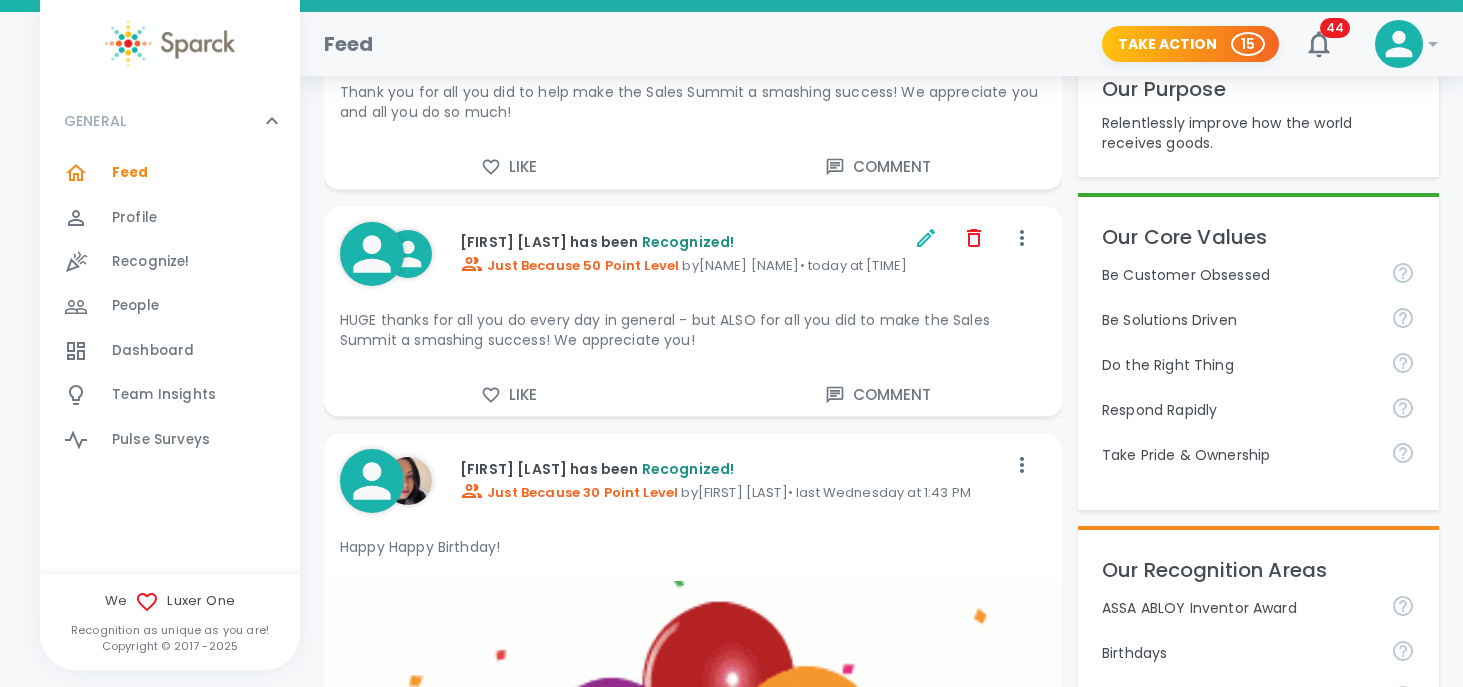 click on "Recognize!" at bounding box center (151, 262) 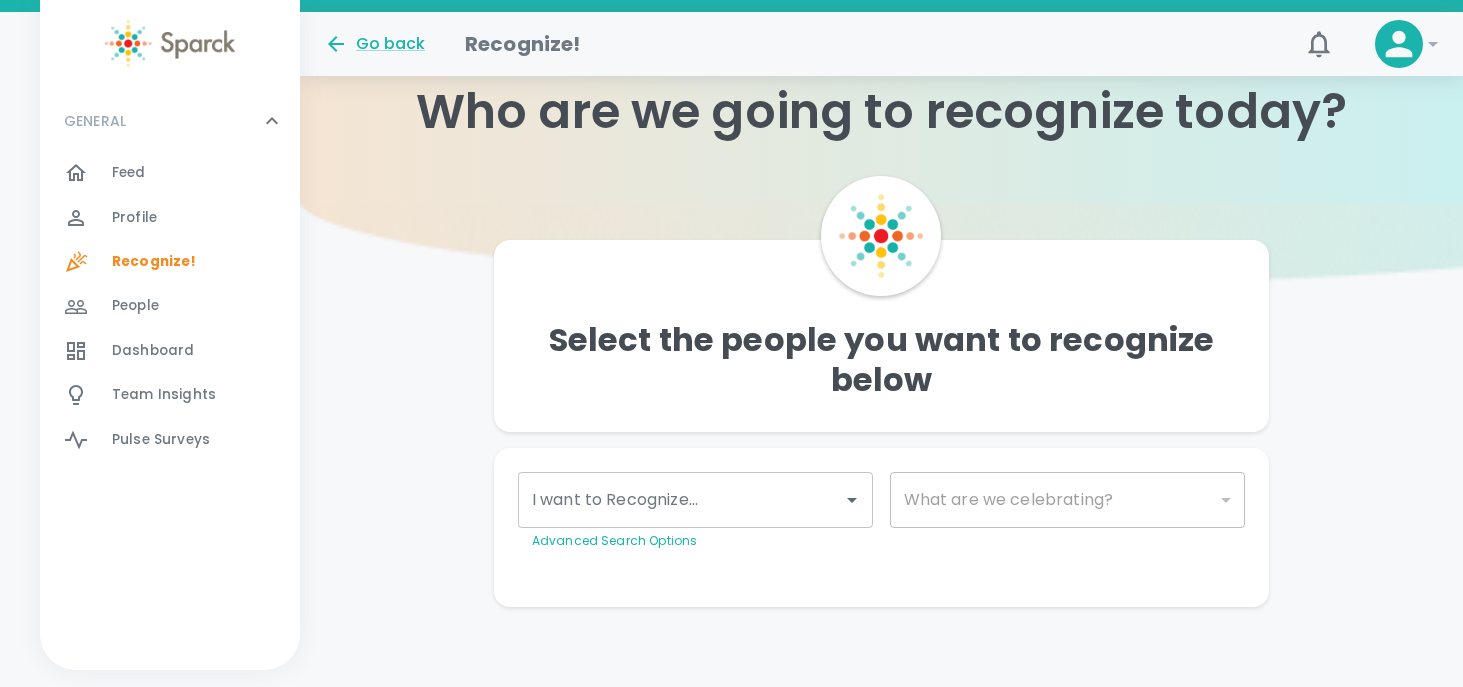 scroll, scrollTop: 56, scrollLeft: 0, axis: vertical 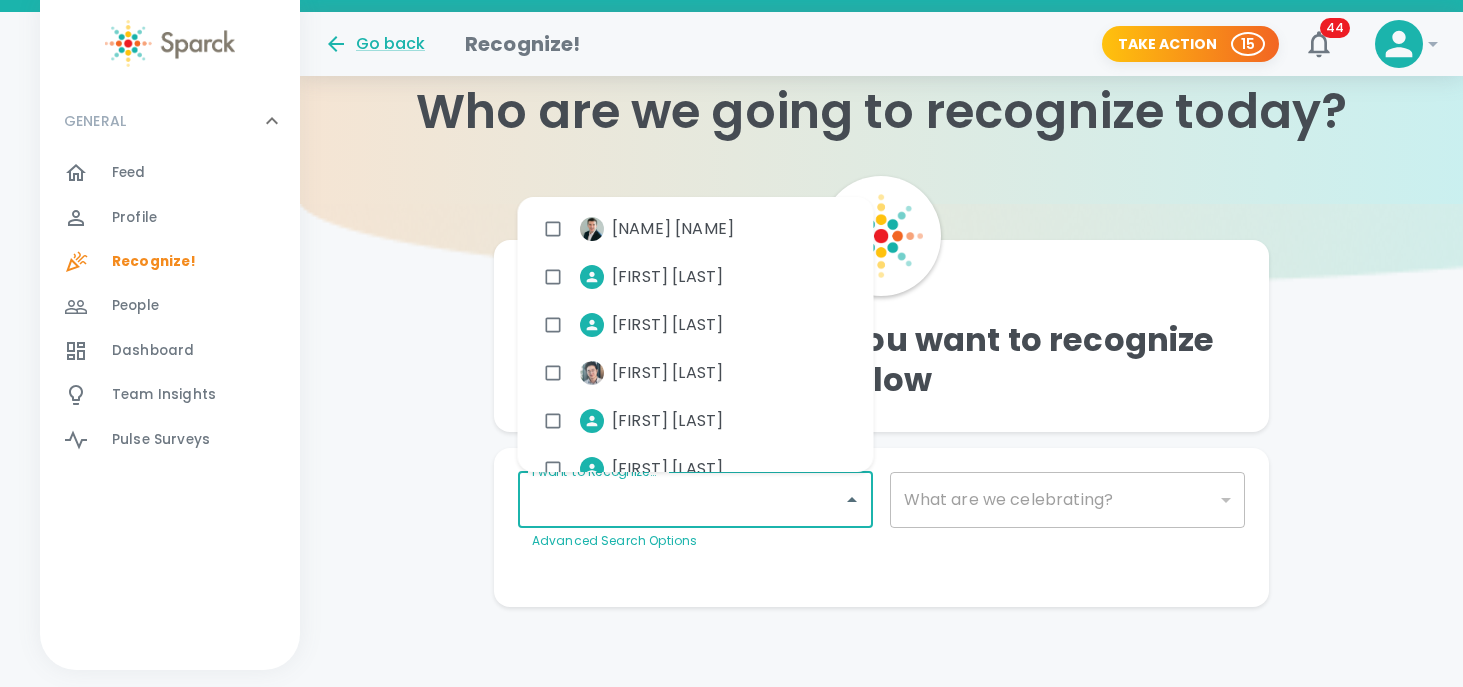 click on "I want to Recognize..." at bounding box center (681, 500) 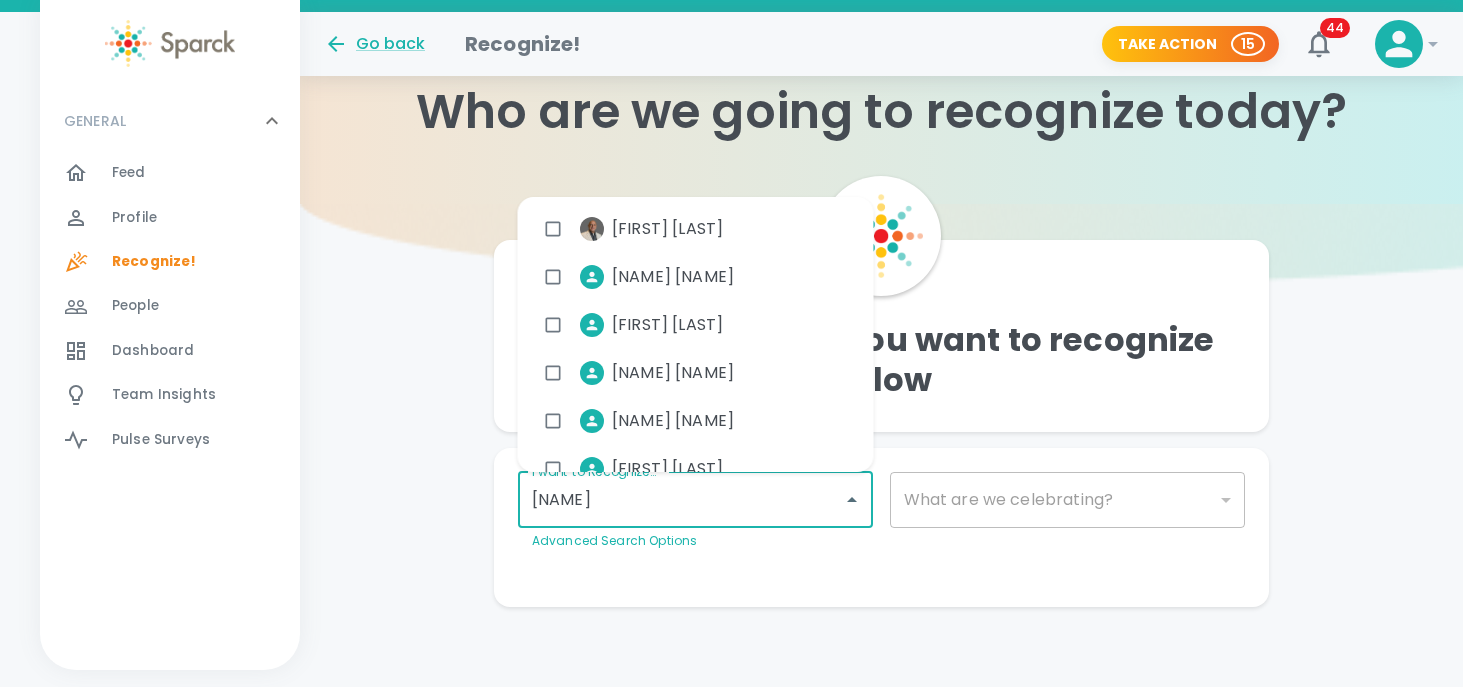 type on "[NAME]" 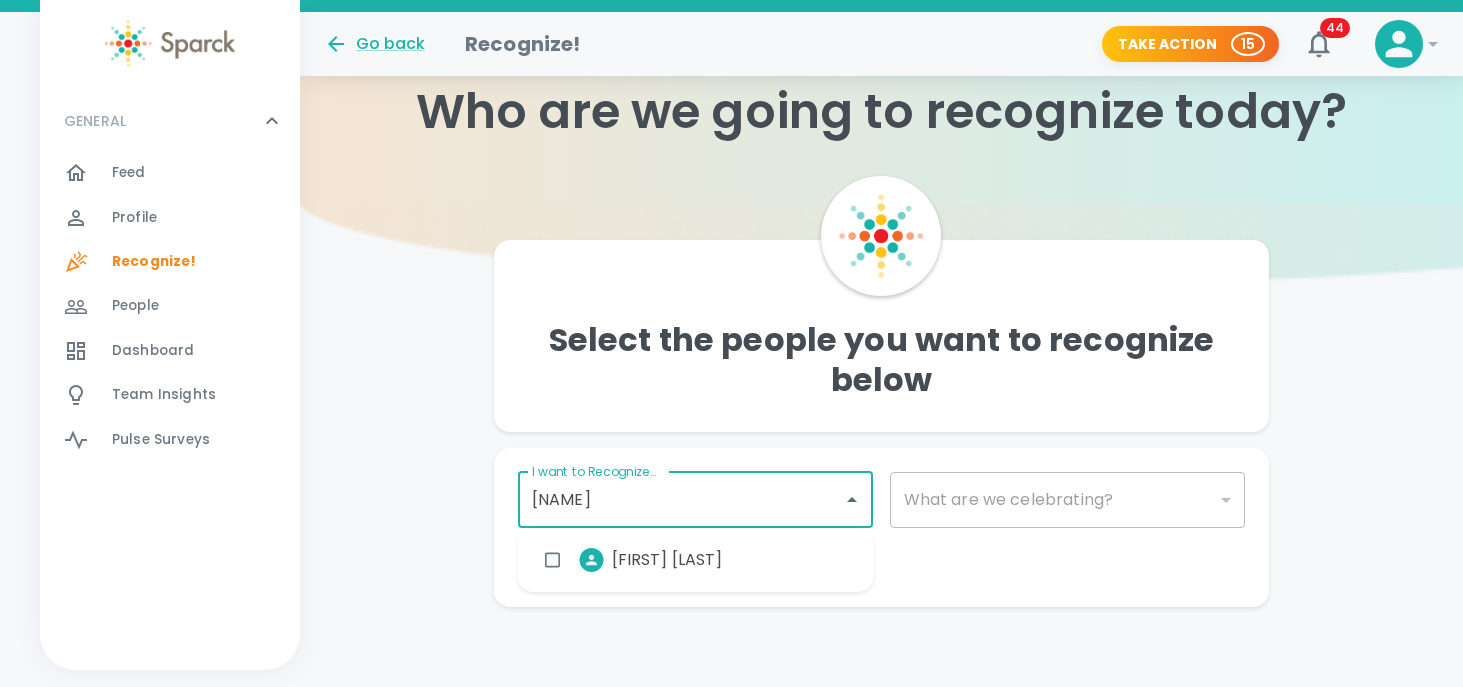 click on "[FIRST] [LAST]" at bounding box center (667, 560) 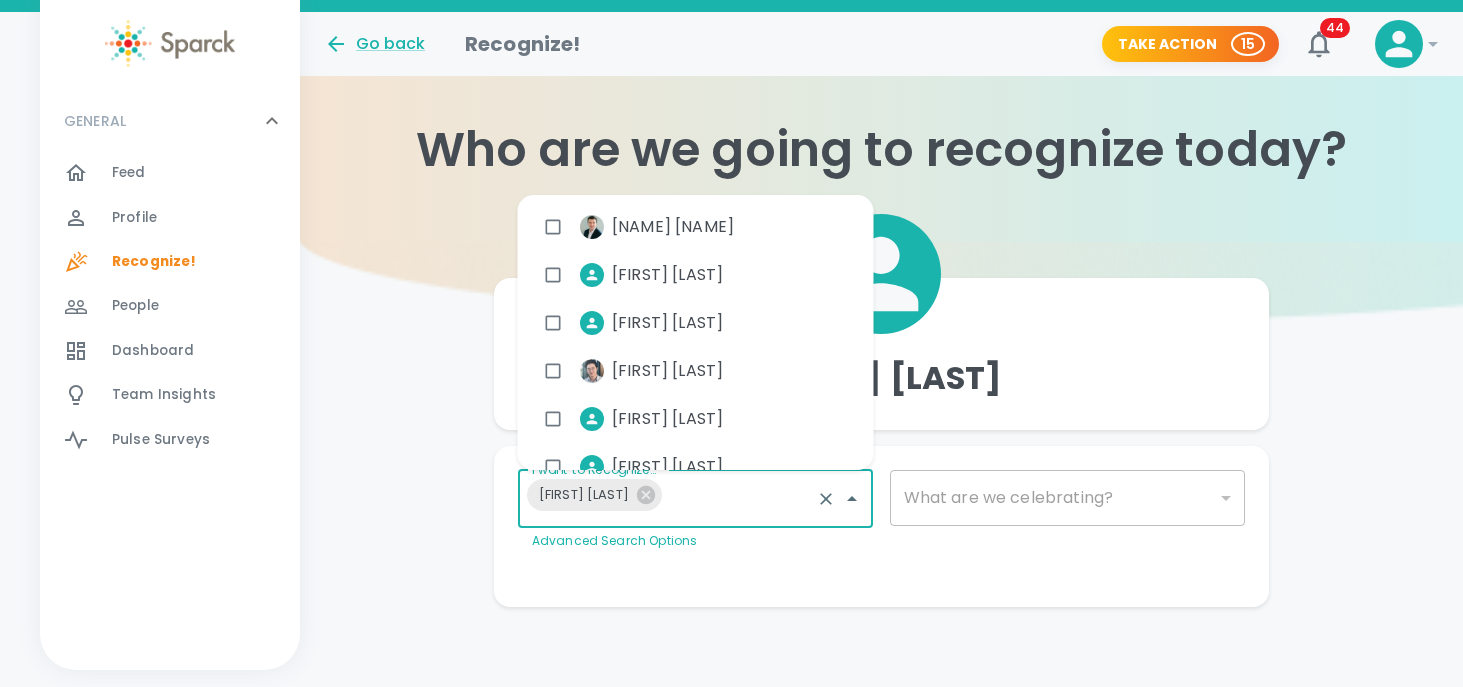 scroll, scrollTop: 18, scrollLeft: 0, axis: vertical 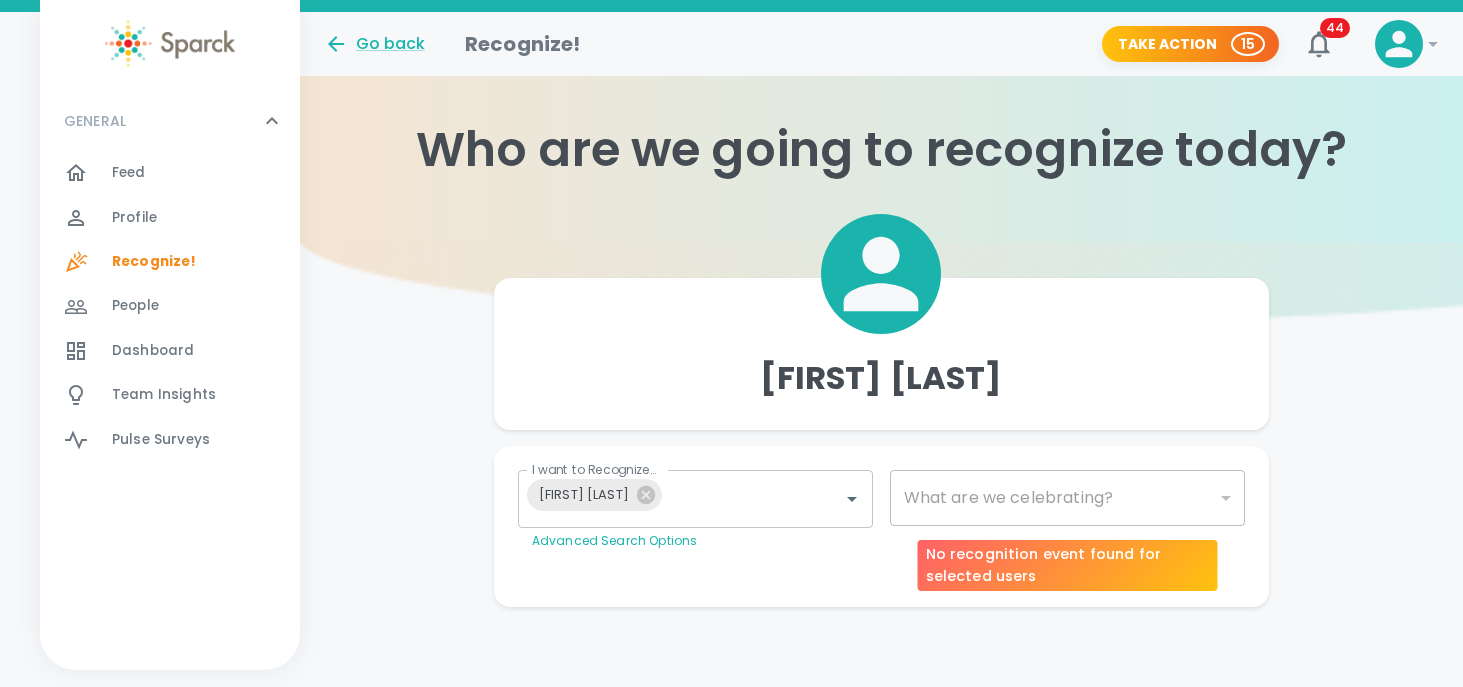 click on "​" at bounding box center (1068, 498) 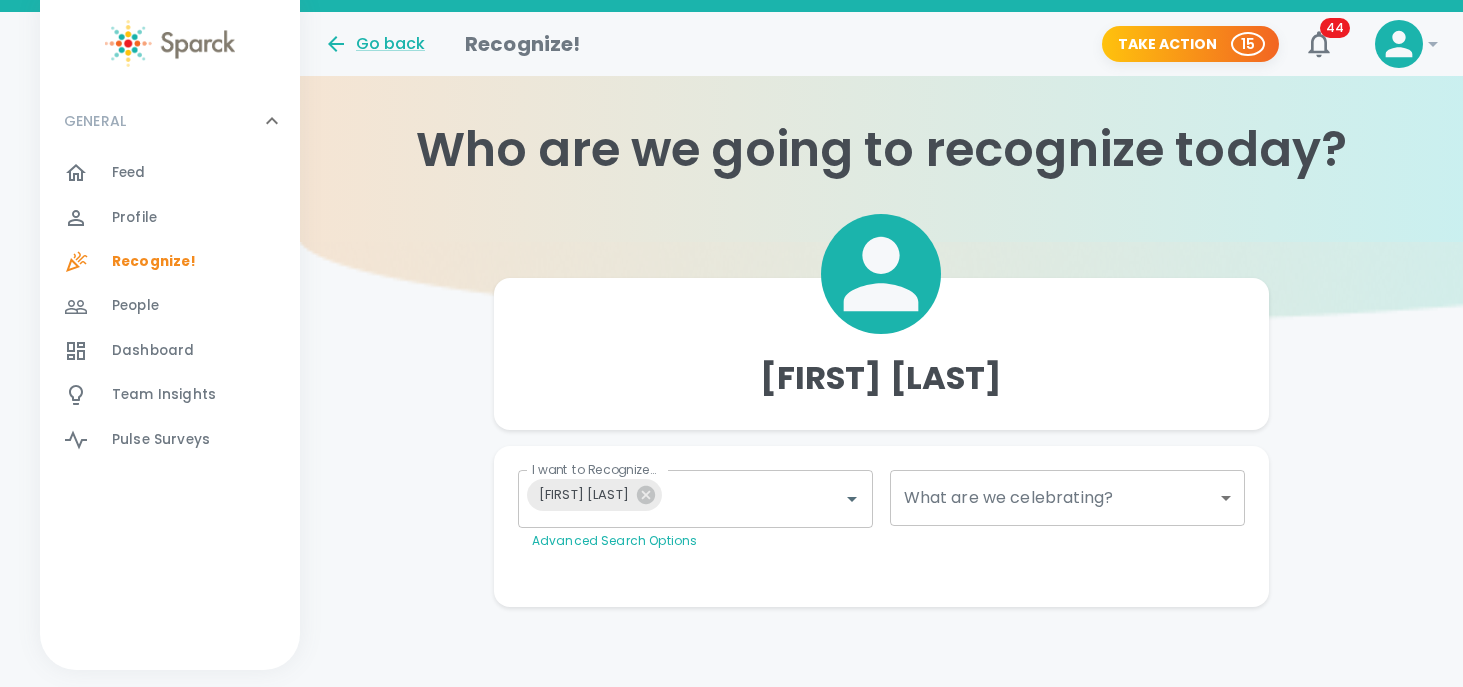 click on "Tara Purcell I want to Recognize... Tara Purcell I want to Recognize... Advanced Search Options What are we celebrating? ​ What are we celebrating? Personalize Your Recognition  ("Sparck") Need Some Ideas?   Add GIF Add Image/Video Add Card Make This Private Preview Send English Español العربية‏ Português" at bounding box center [731, 334] 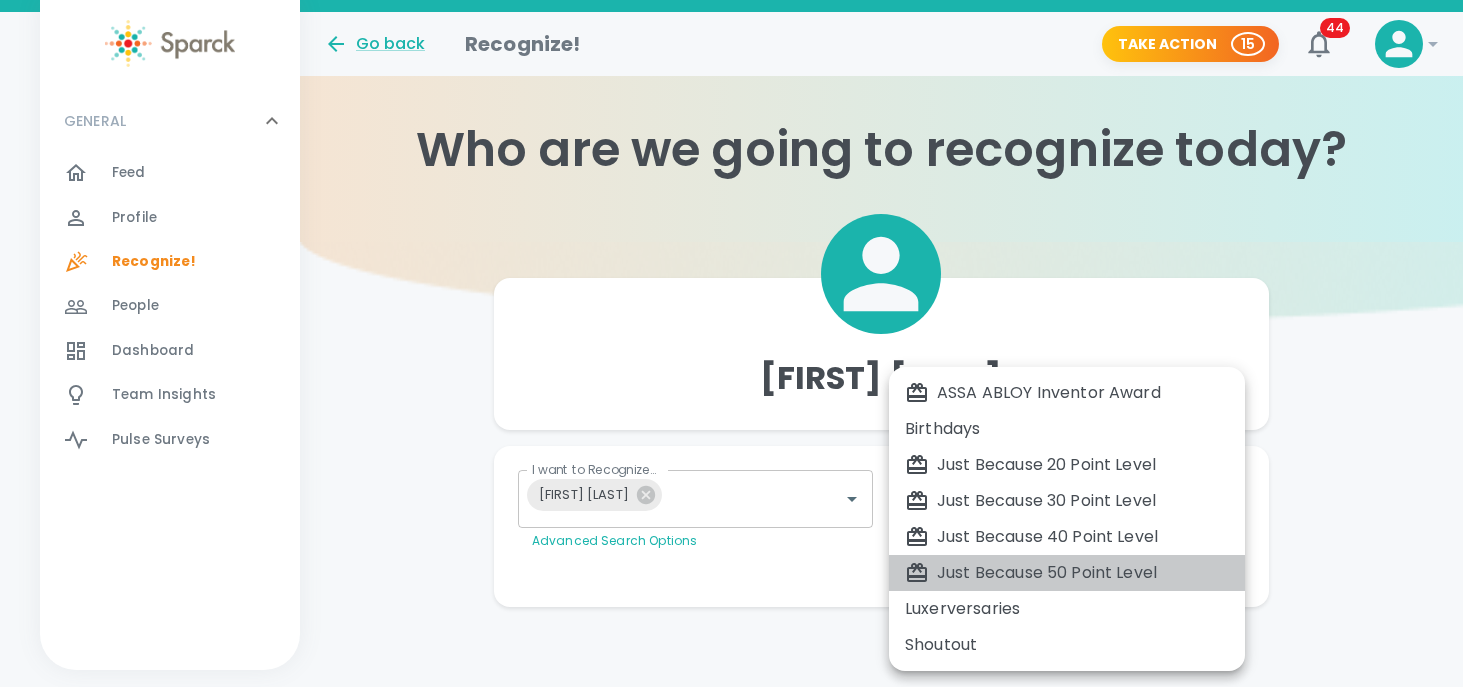 click on "Just Because 50 Point Level" at bounding box center (1067, 573) 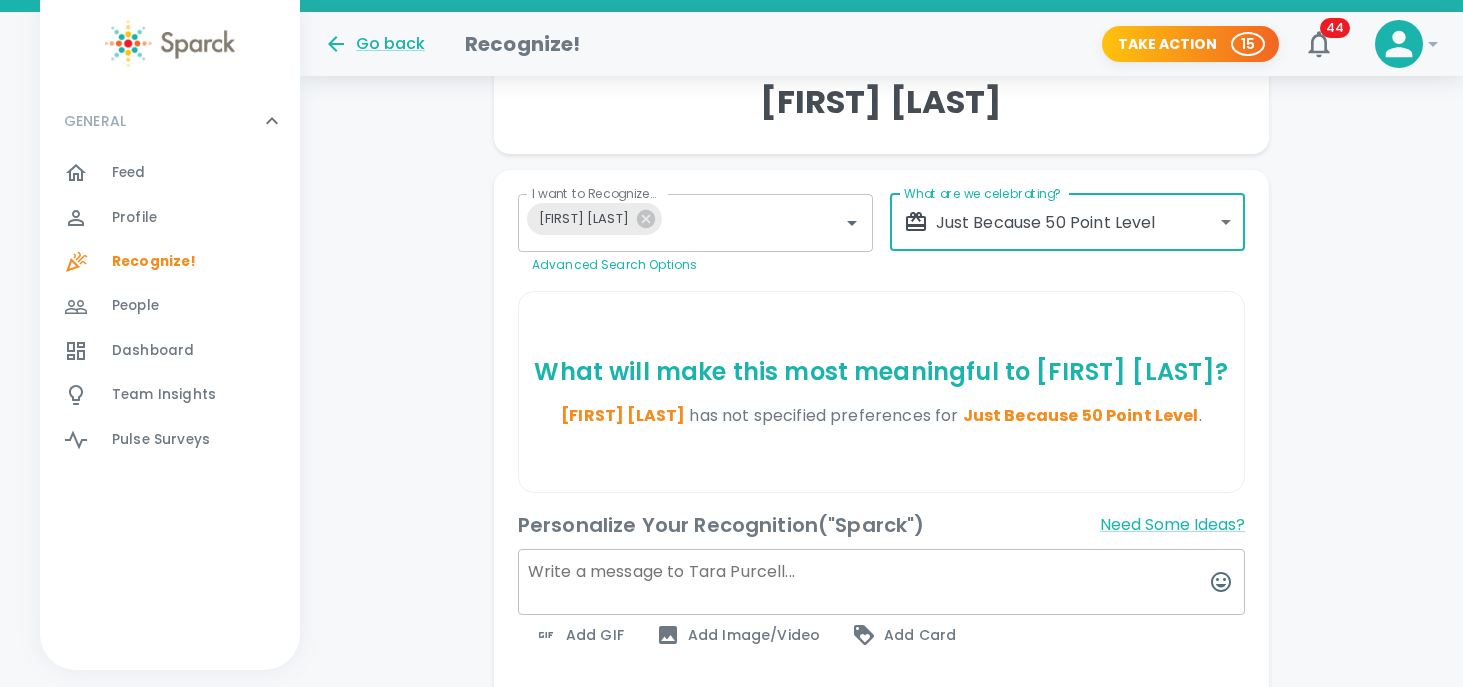 scroll, scrollTop: 302, scrollLeft: 0, axis: vertical 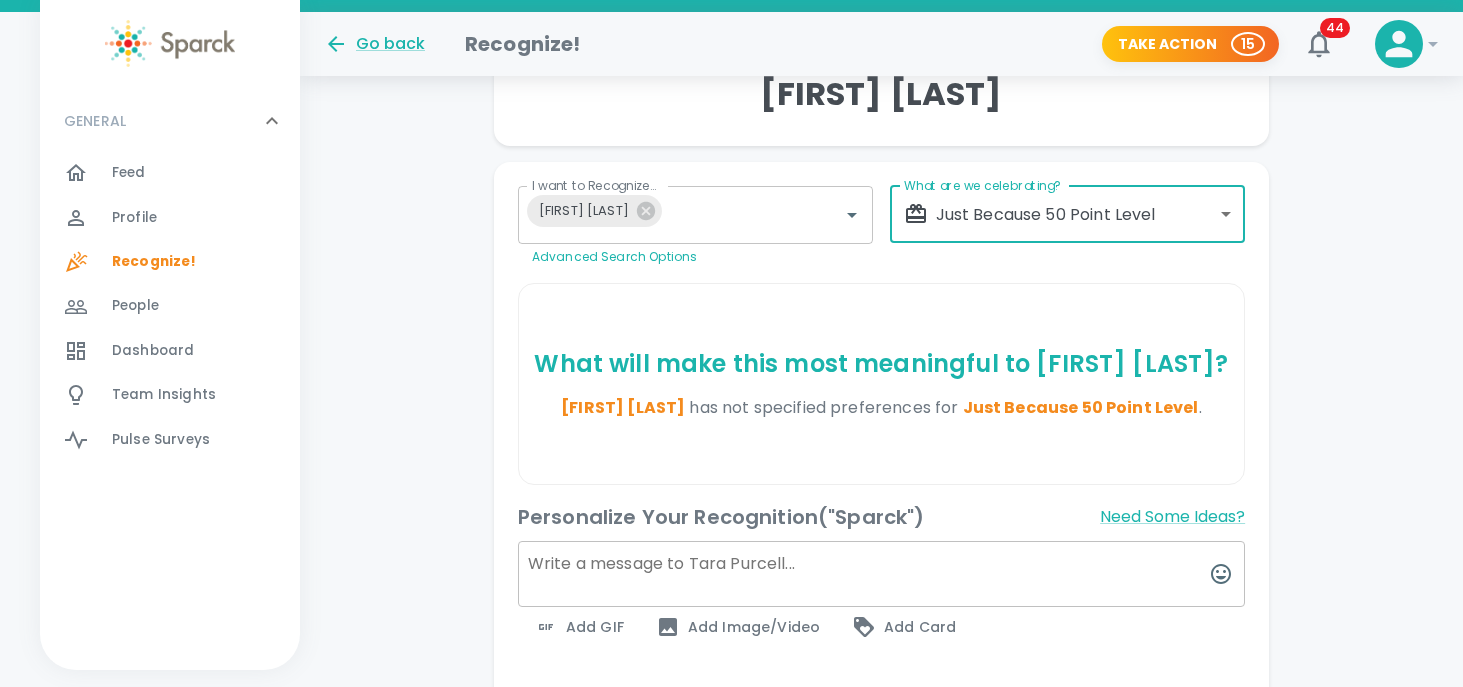 click at bounding box center (881, 574) 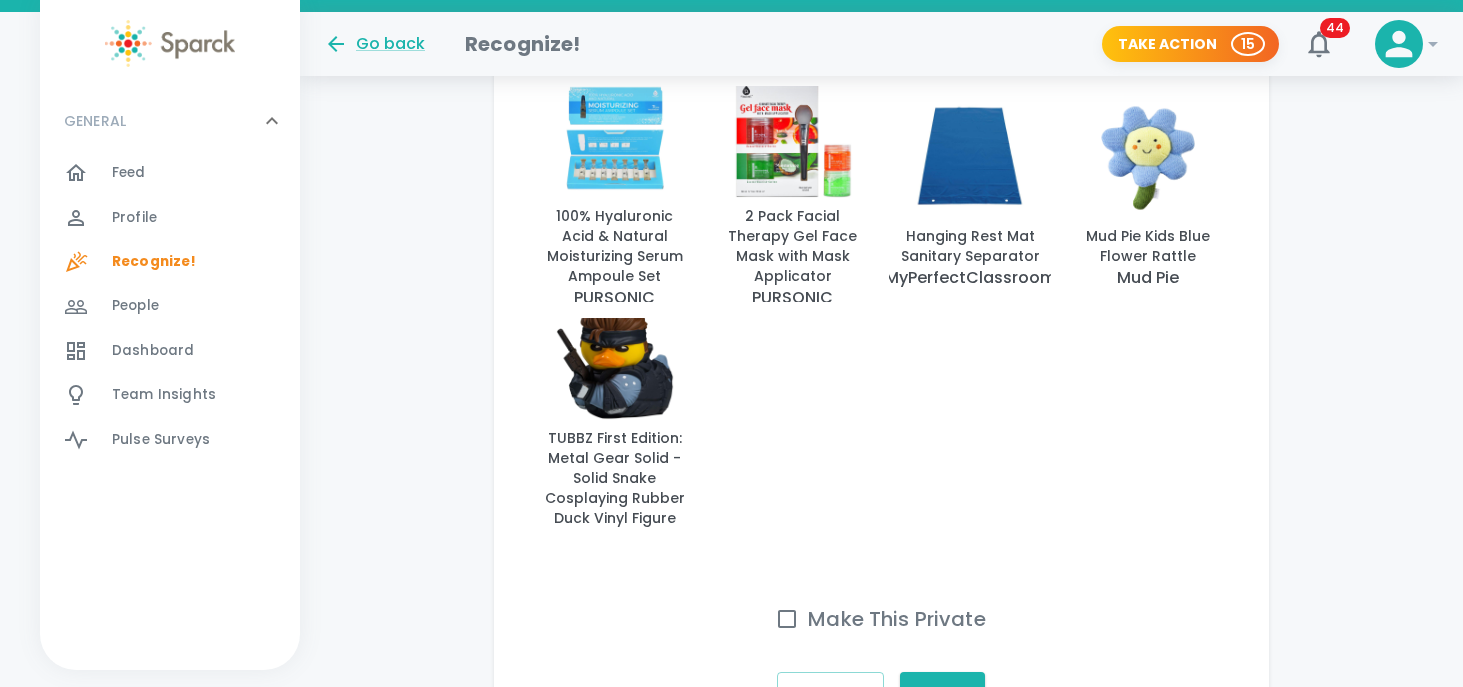 scroll, scrollTop: 1341, scrollLeft: 0, axis: vertical 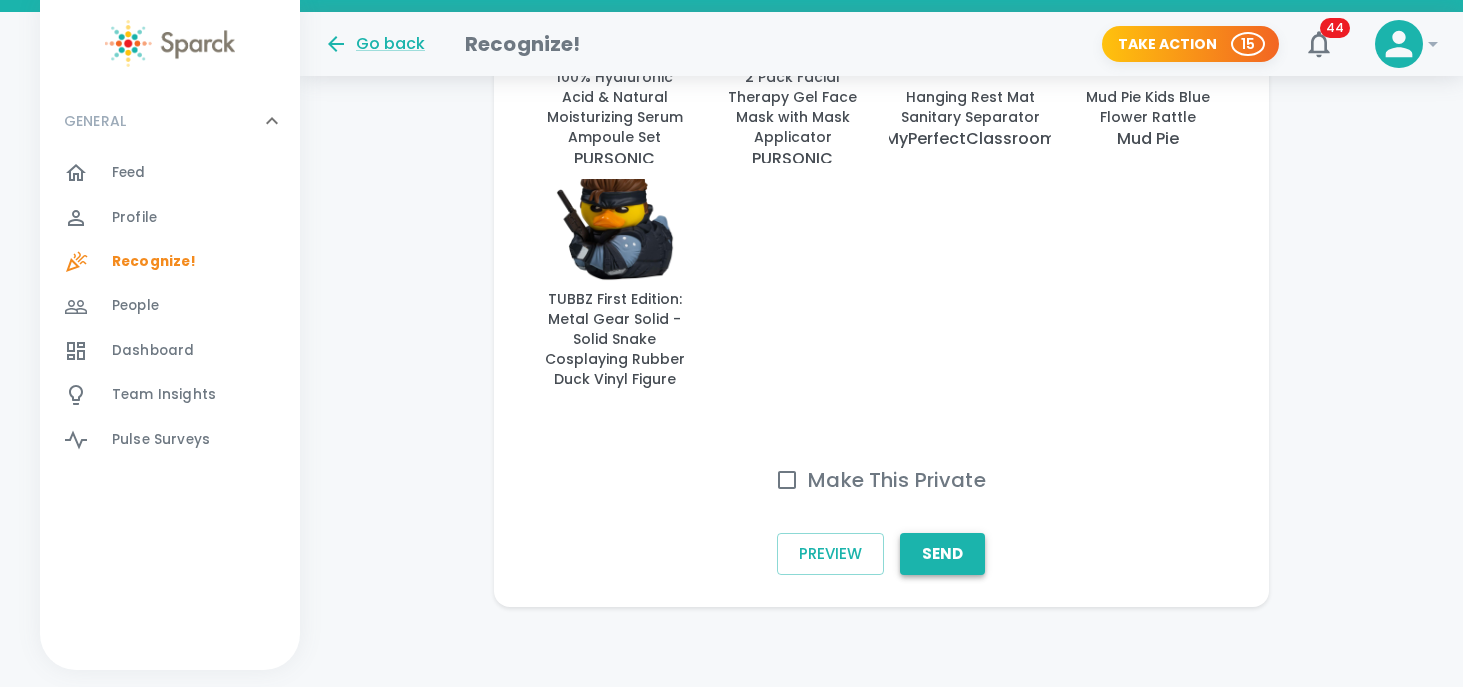 type on "Thanks for all you did to help make the Sales Summit so great!" 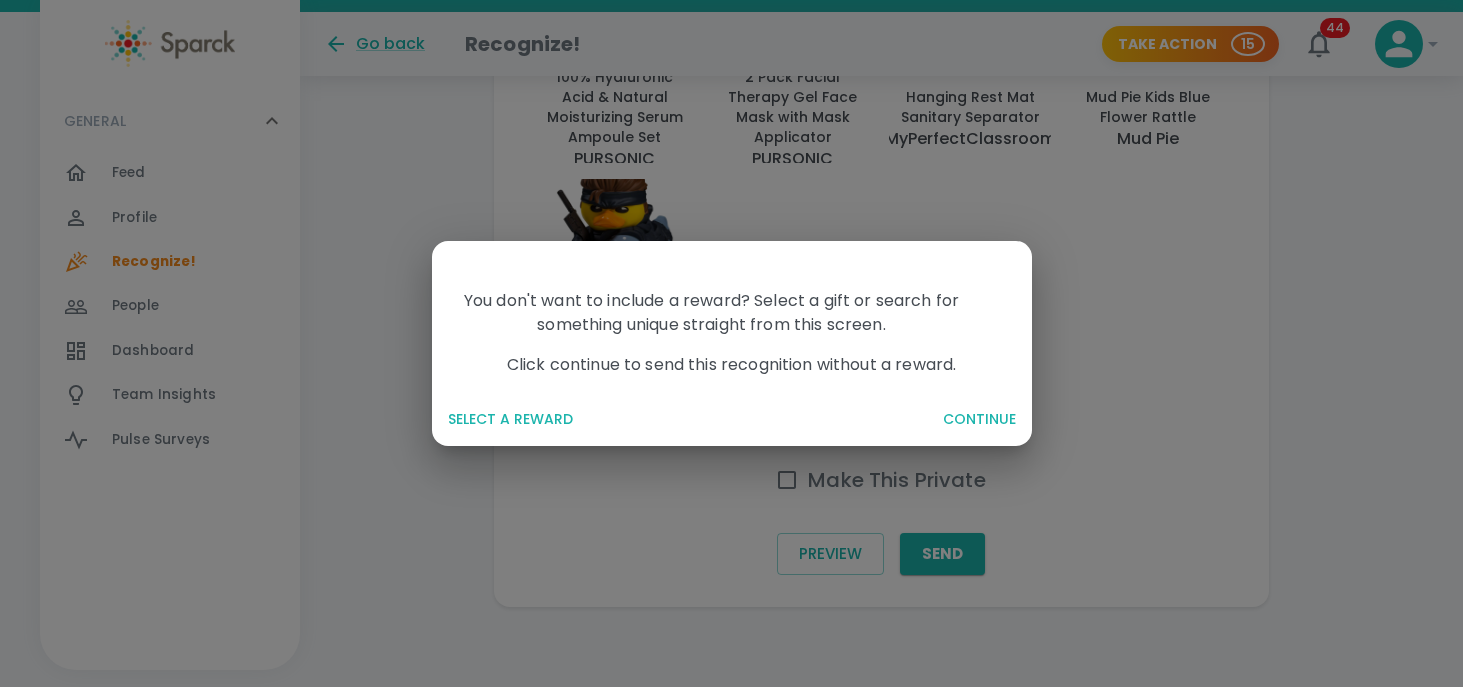 click on "CONTINUE" at bounding box center (979, 419) 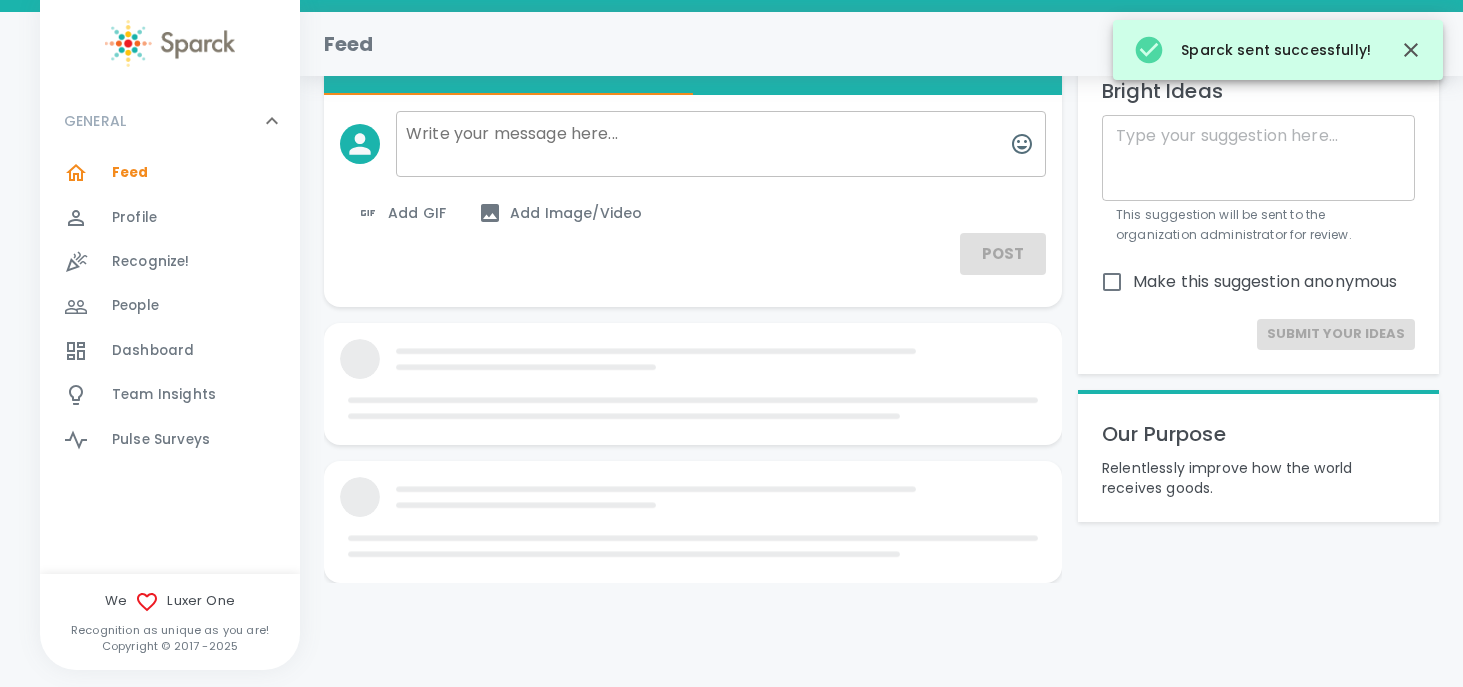 scroll, scrollTop: 506, scrollLeft: 0, axis: vertical 